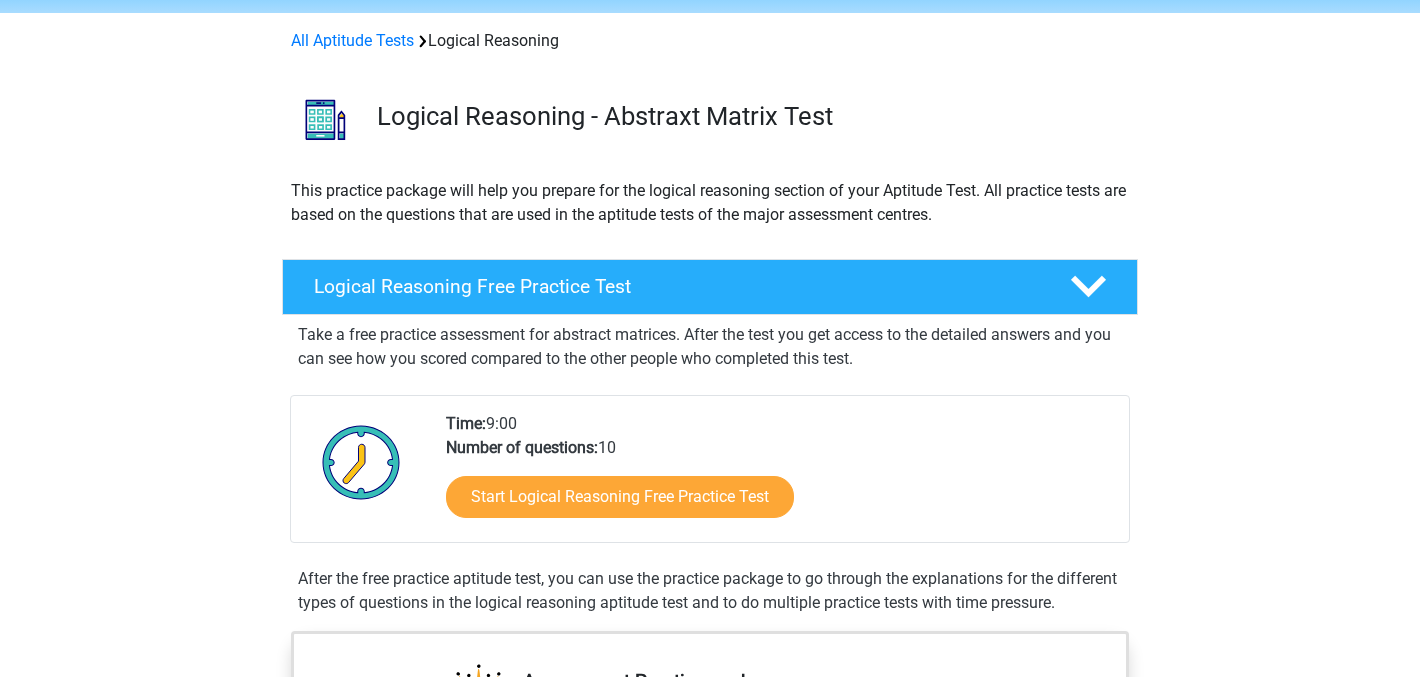 scroll, scrollTop: 198, scrollLeft: 0, axis: vertical 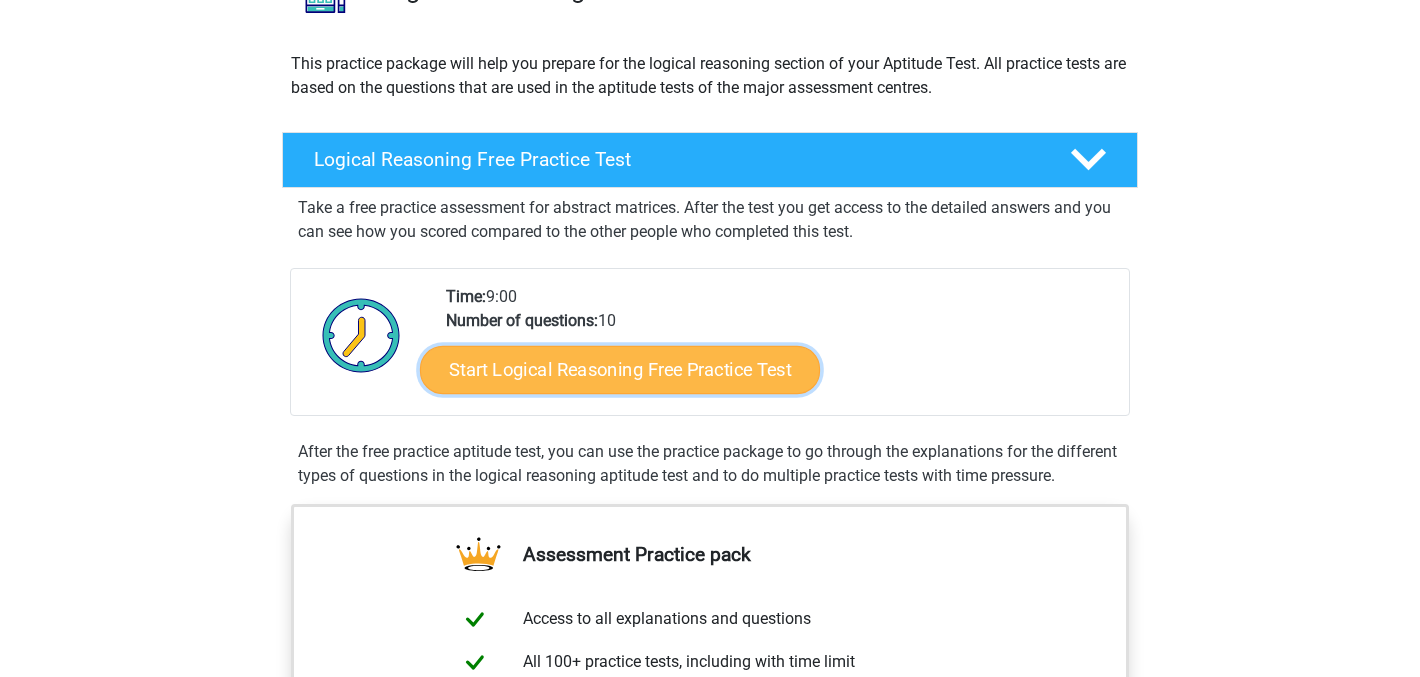 click on "Start Logical Reasoning
Free Practice Test" at bounding box center [620, 369] 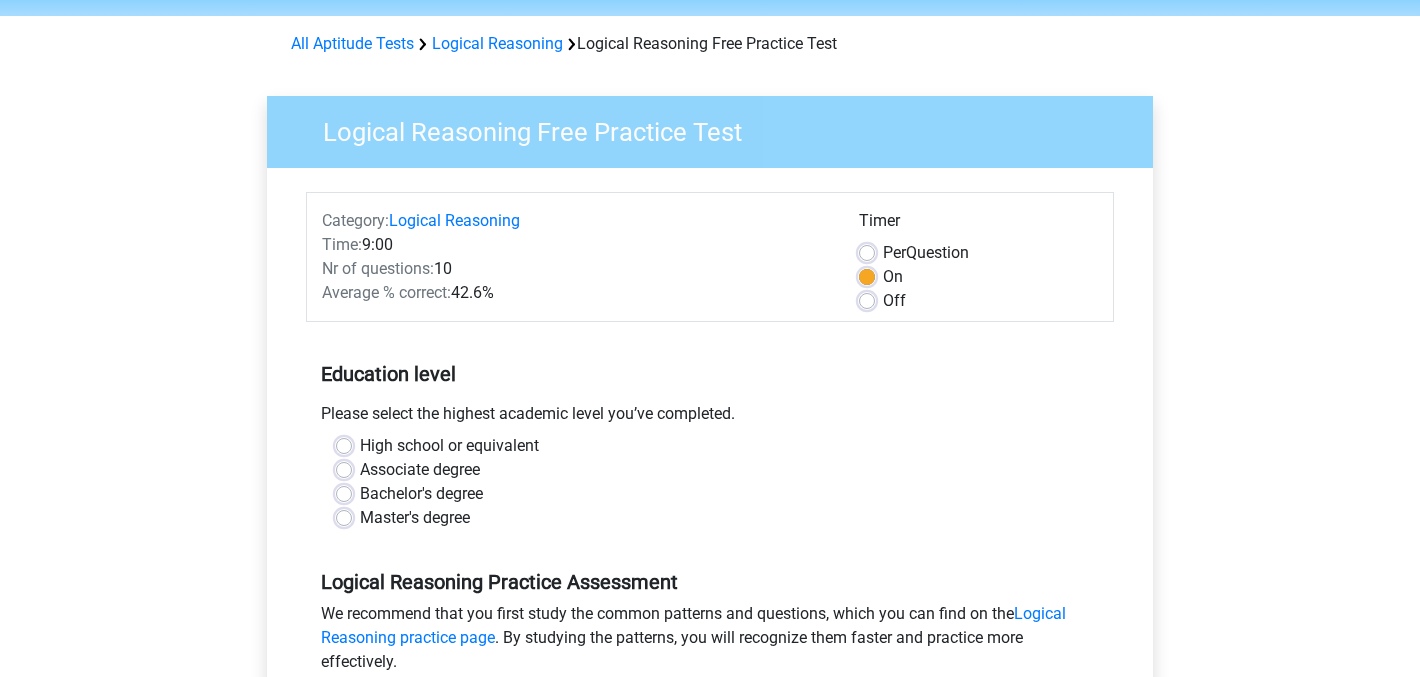scroll, scrollTop: 75, scrollLeft: 0, axis: vertical 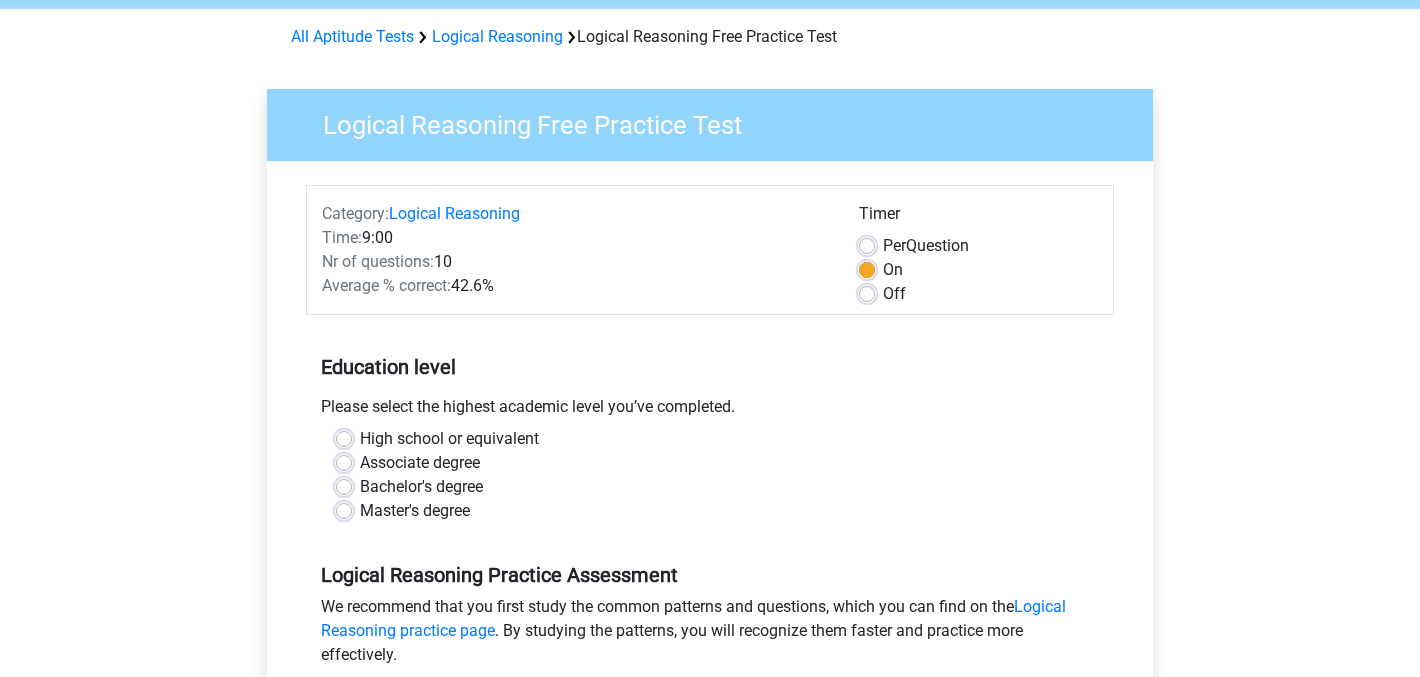 click on "Master's degree" at bounding box center (415, 511) 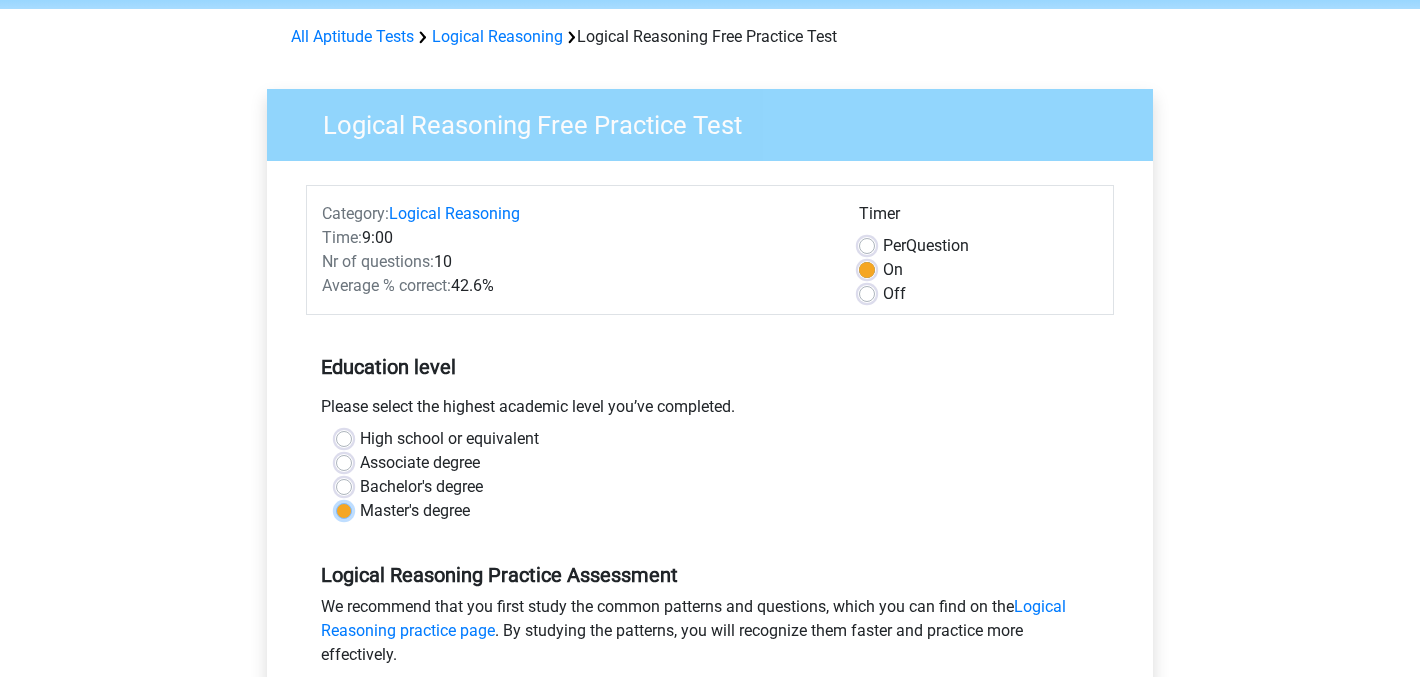 radio on "true" 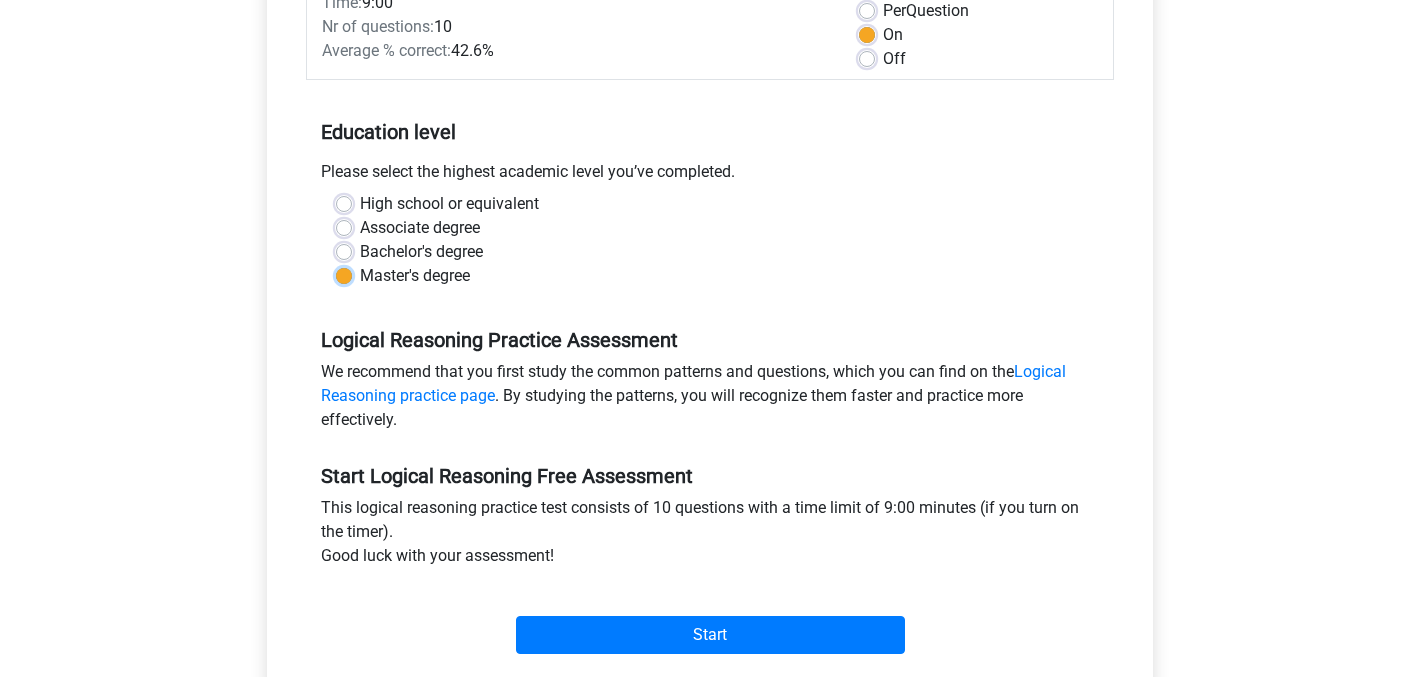 scroll, scrollTop: 319, scrollLeft: 0, axis: vertical 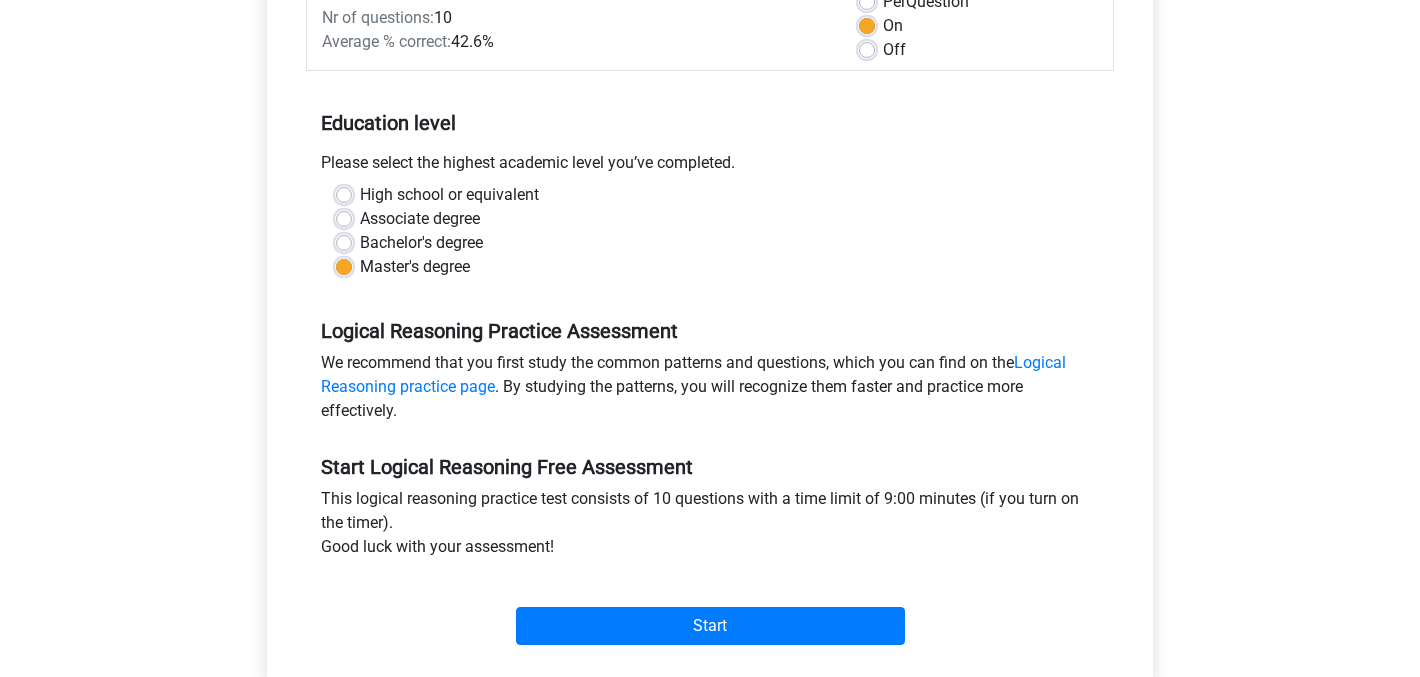 click on "Start" at bounding box center (710, 610) 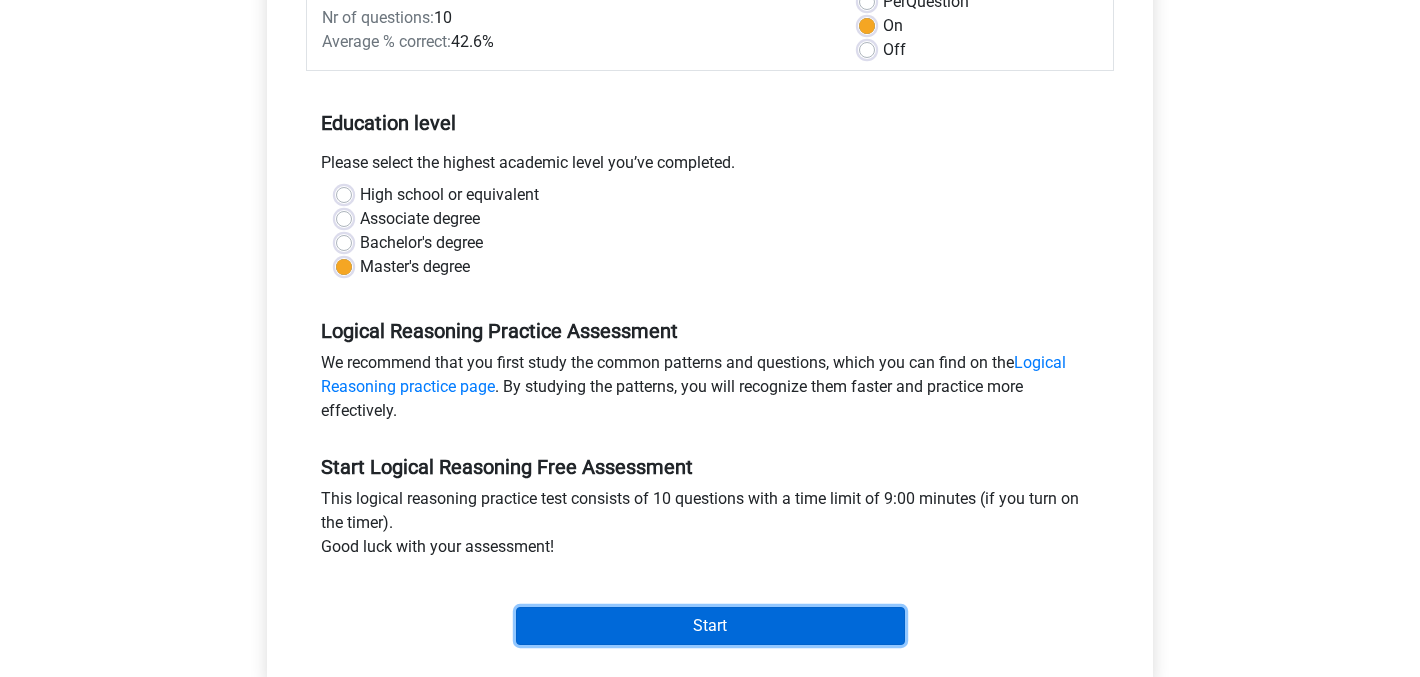 click on "Start" at bounding box center [710, 626] 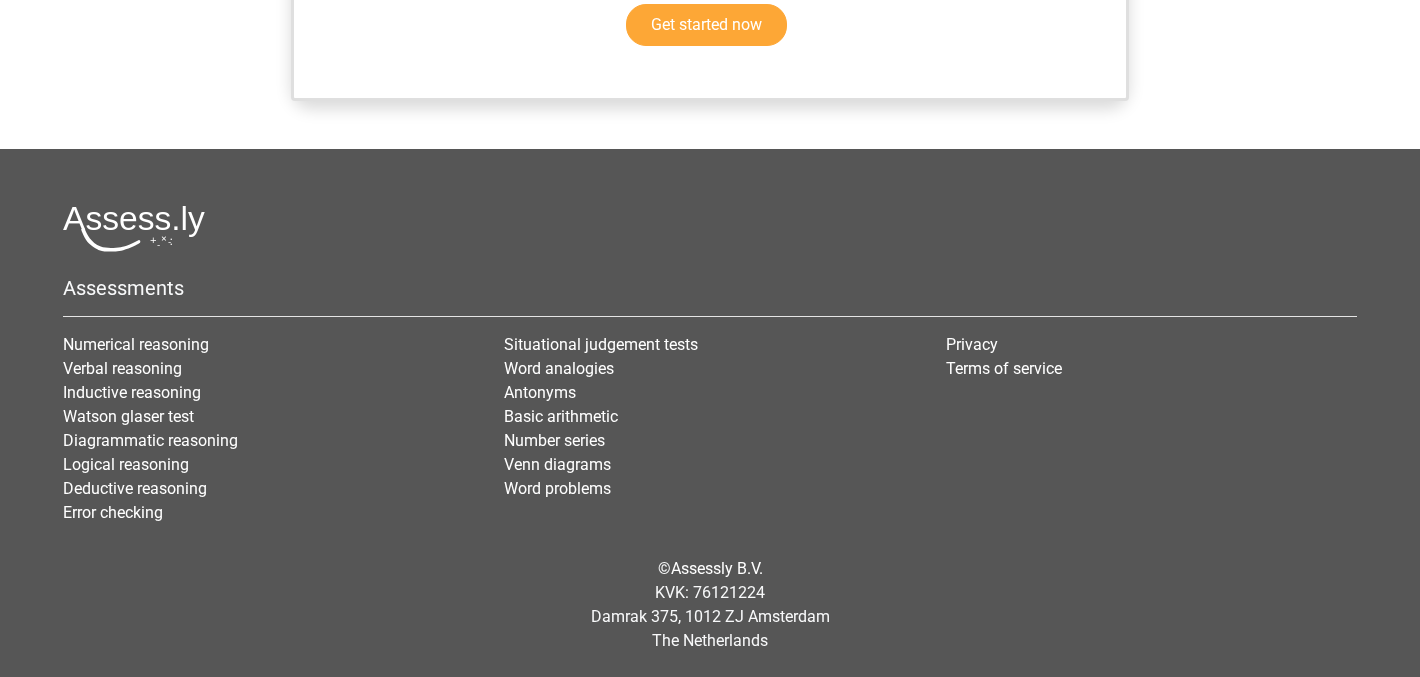 scroll, scrollTop: 1749, scrollLeft: 0, axis: vertical 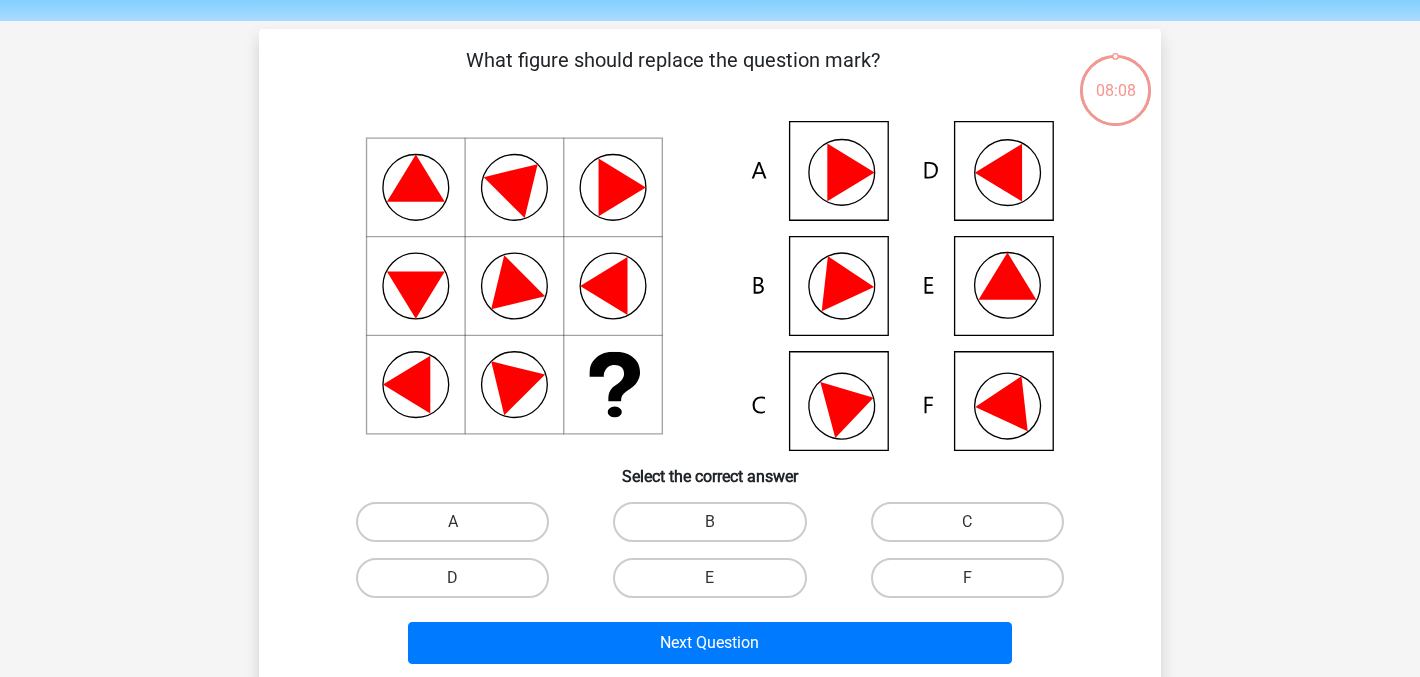 click 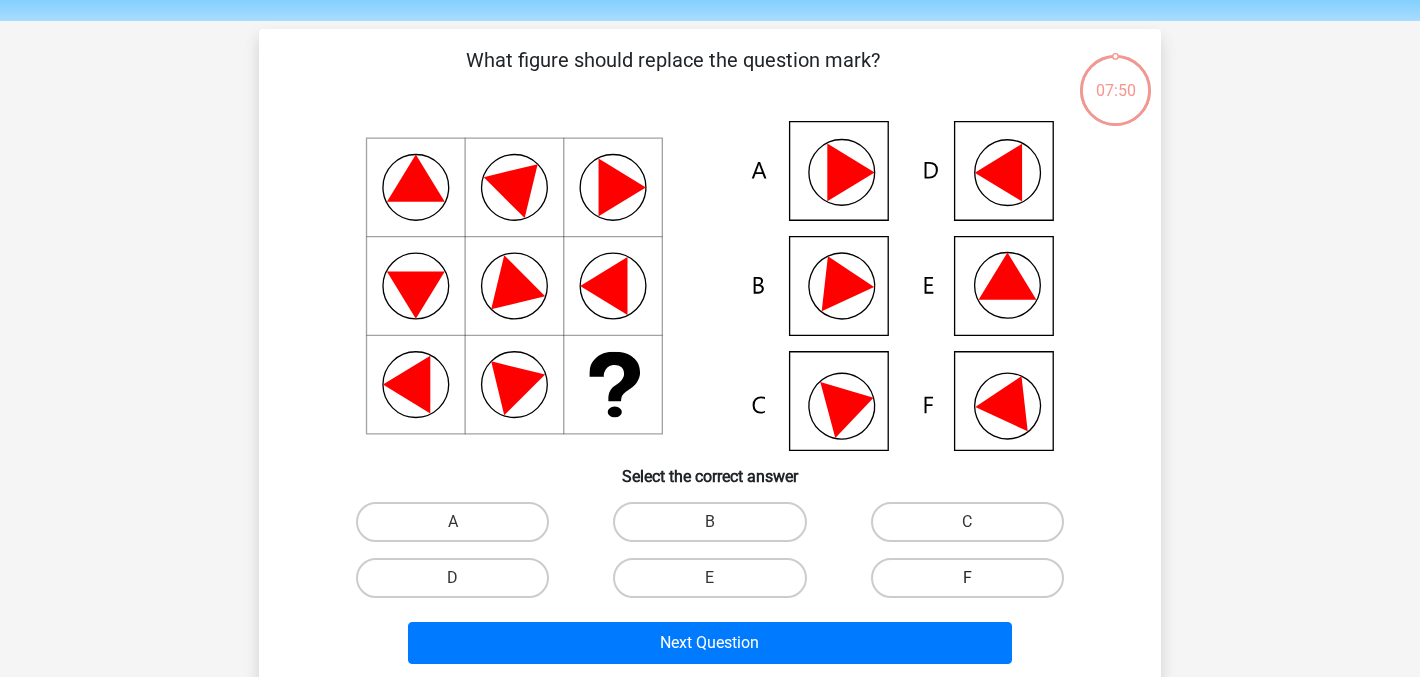 click on "F" at bounding box center [967, 578] 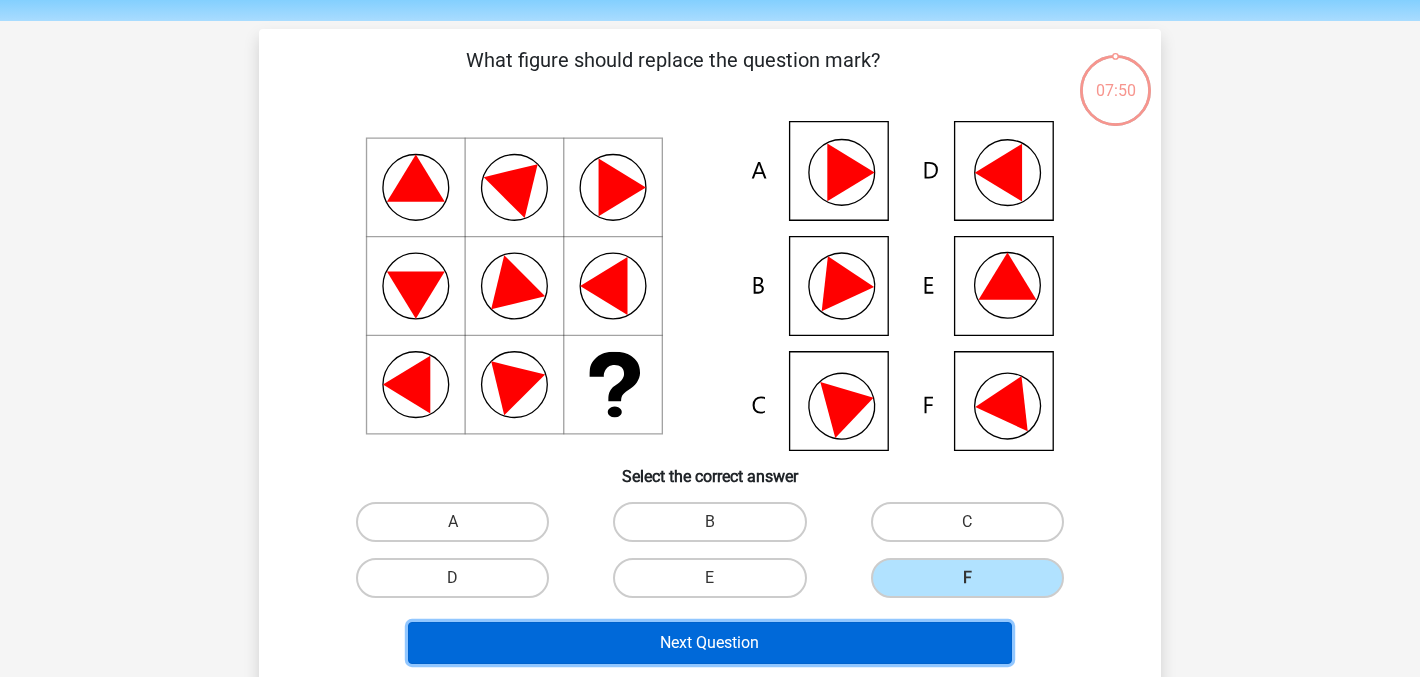 click on "Next Question" at bounding box center [710, 643] 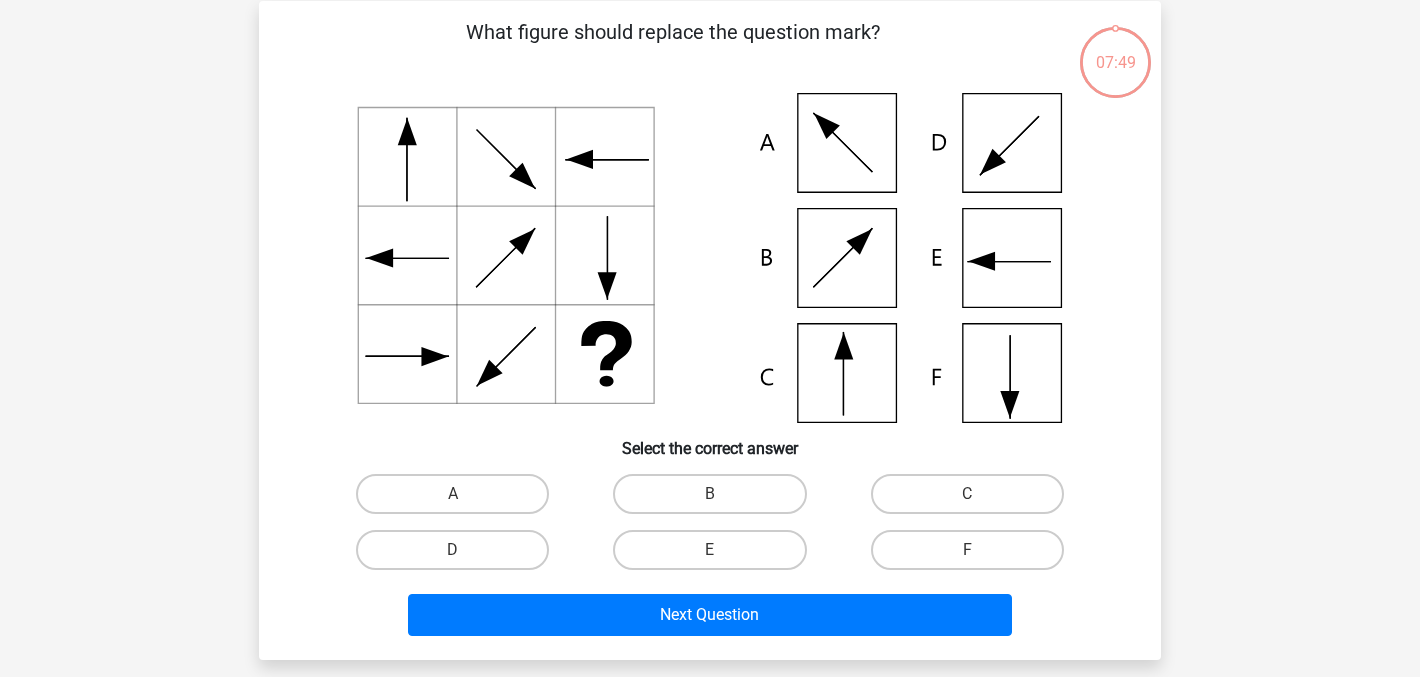 scroll, scrollTop: 92, scrollLeft: 0, axis: vertical 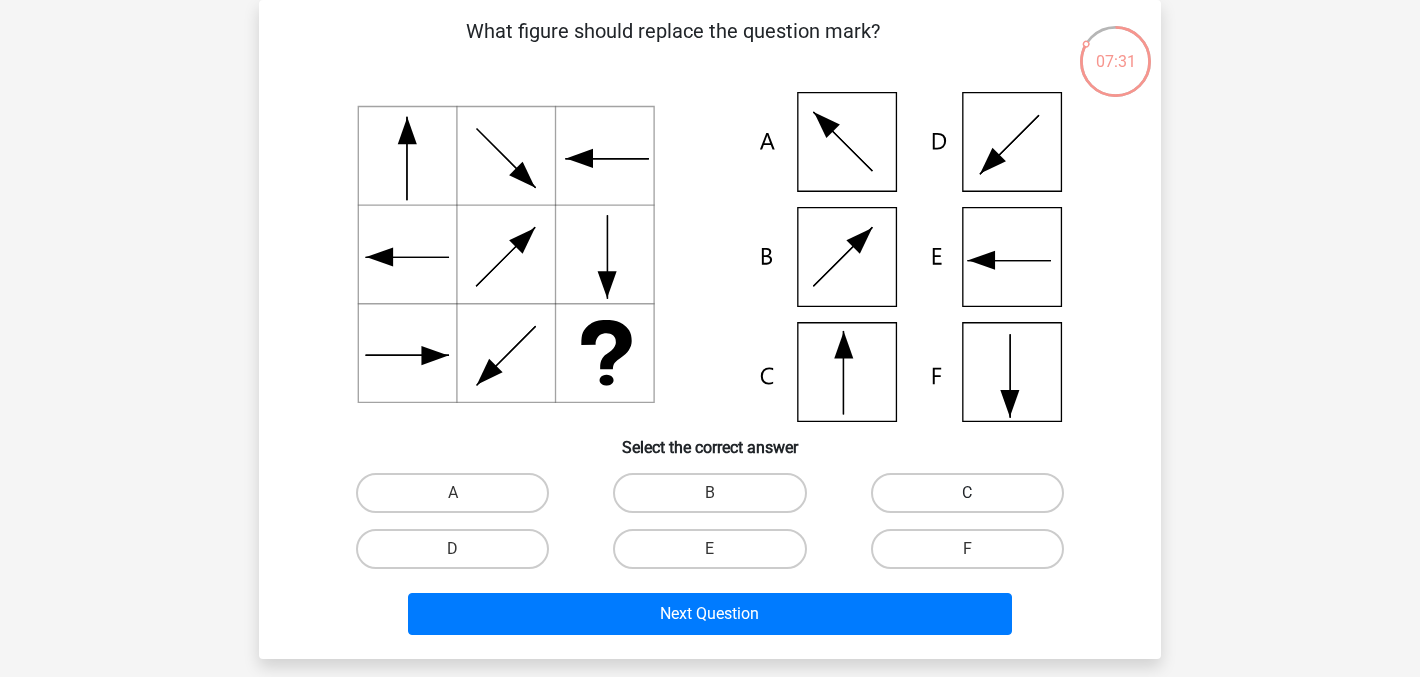 click on "C" at bounding box center (967, 493) 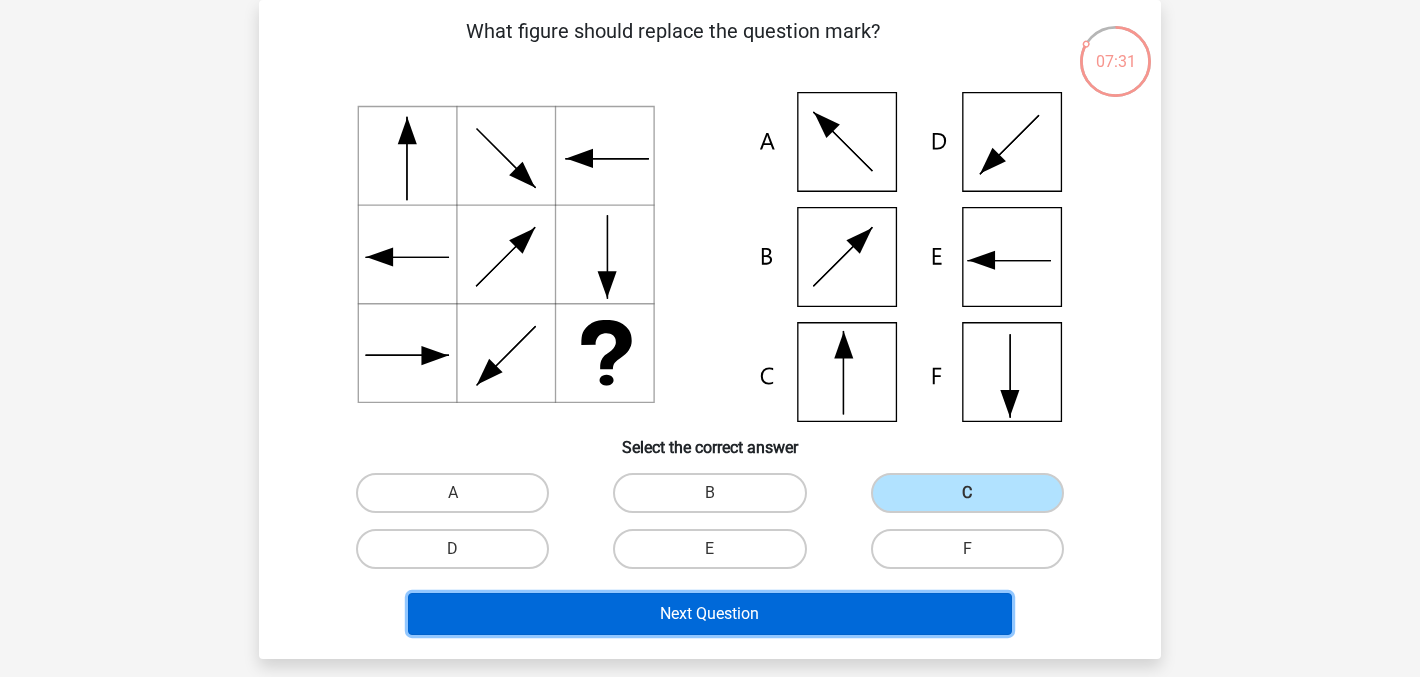 click on "Next Question" at bounding box center [710, 614] 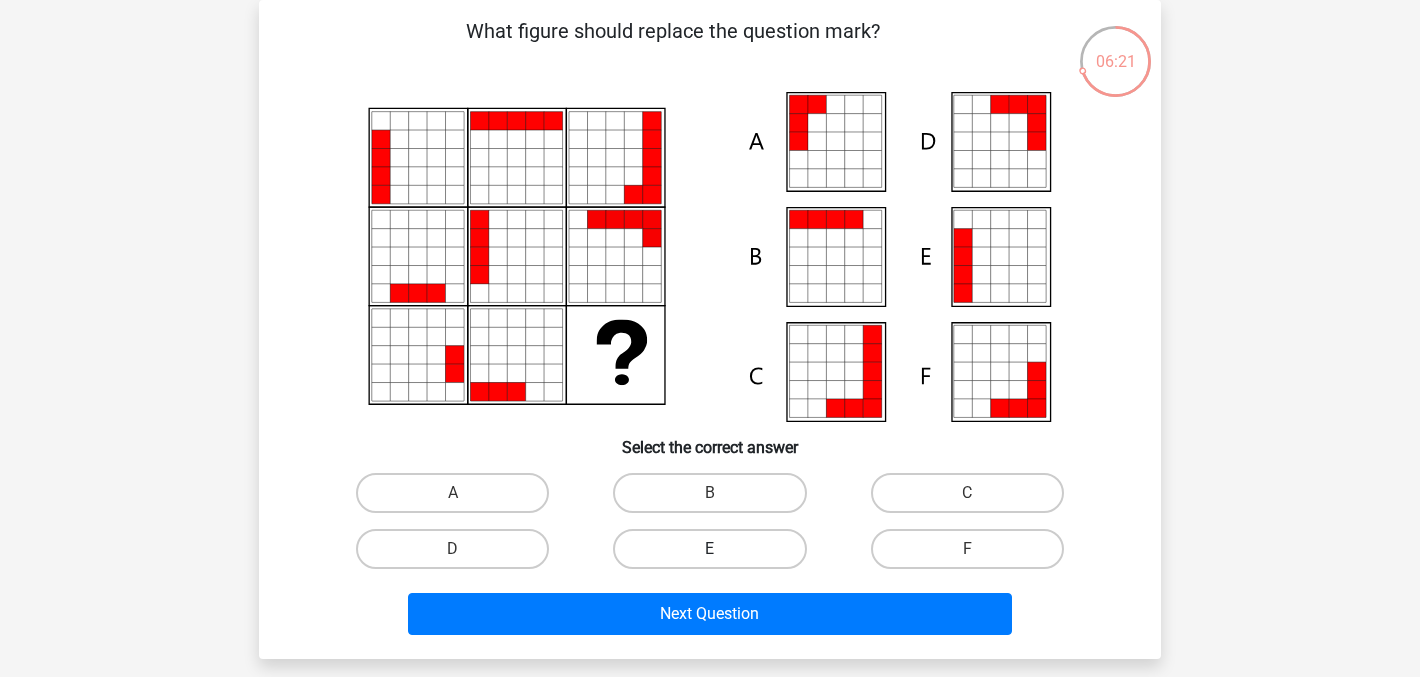 click on "E" at bounding box center (709, 549) 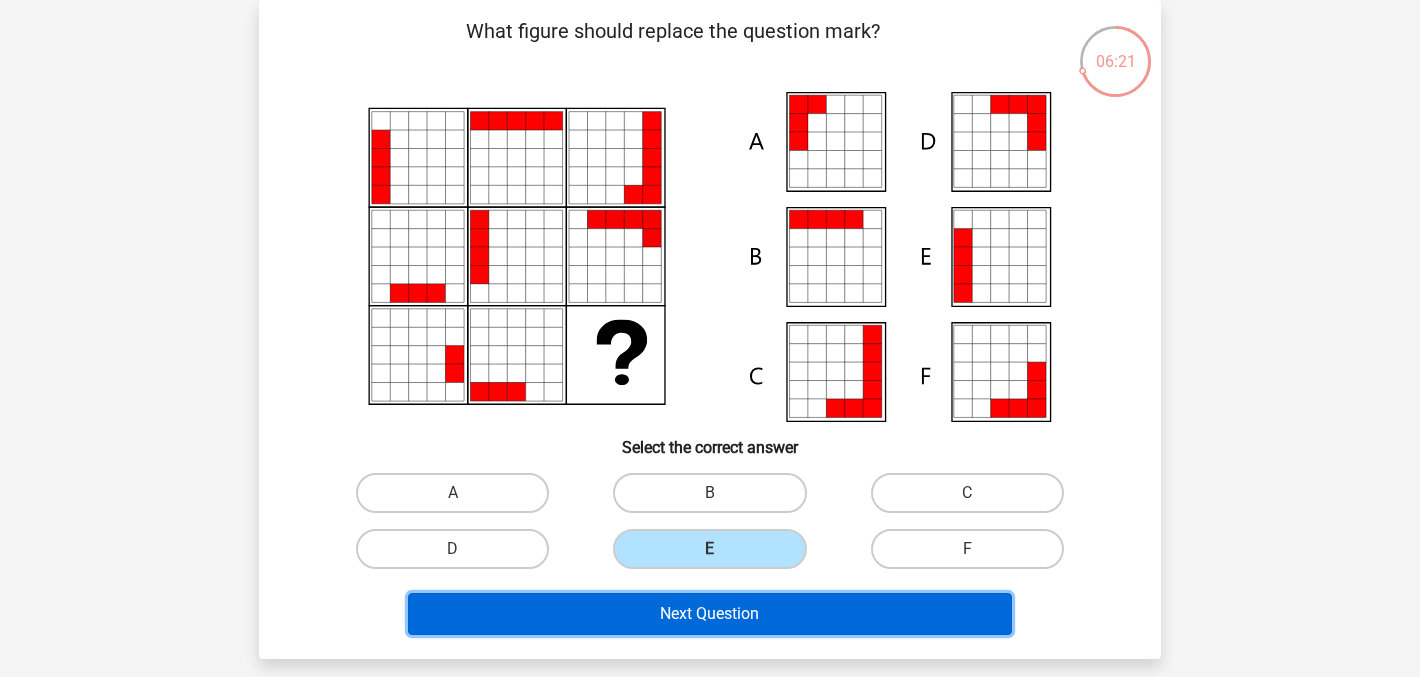 click on "Next Question" at bounding box center (710, 614) 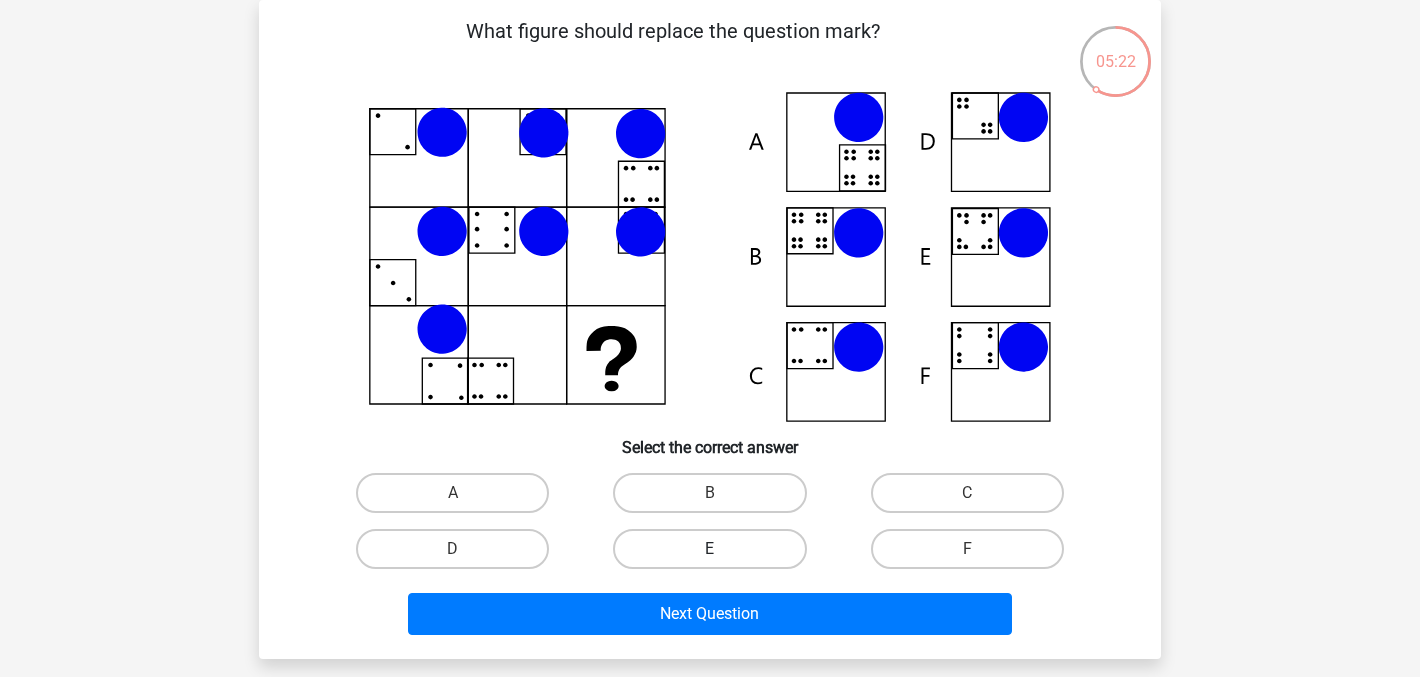 click on "E" at bounding box center [709, 549] 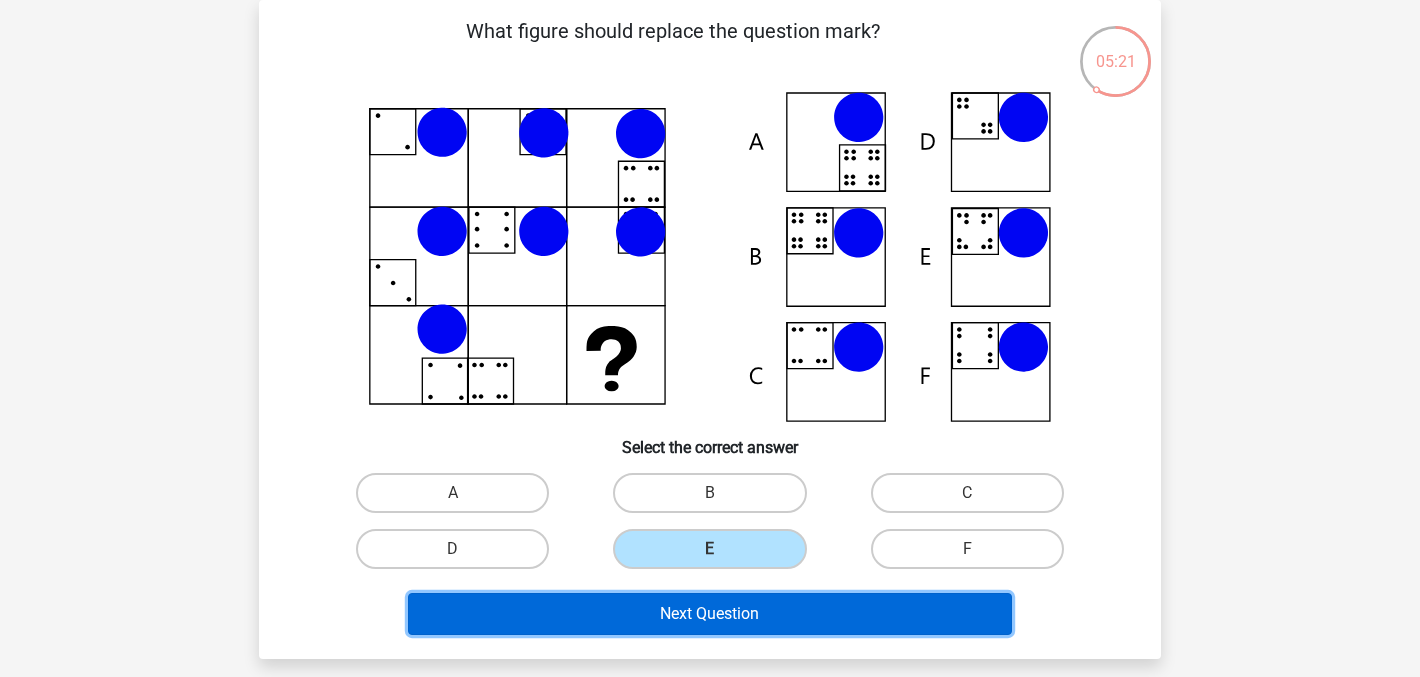 click on "Next Question" at bounding box center [710, 614] 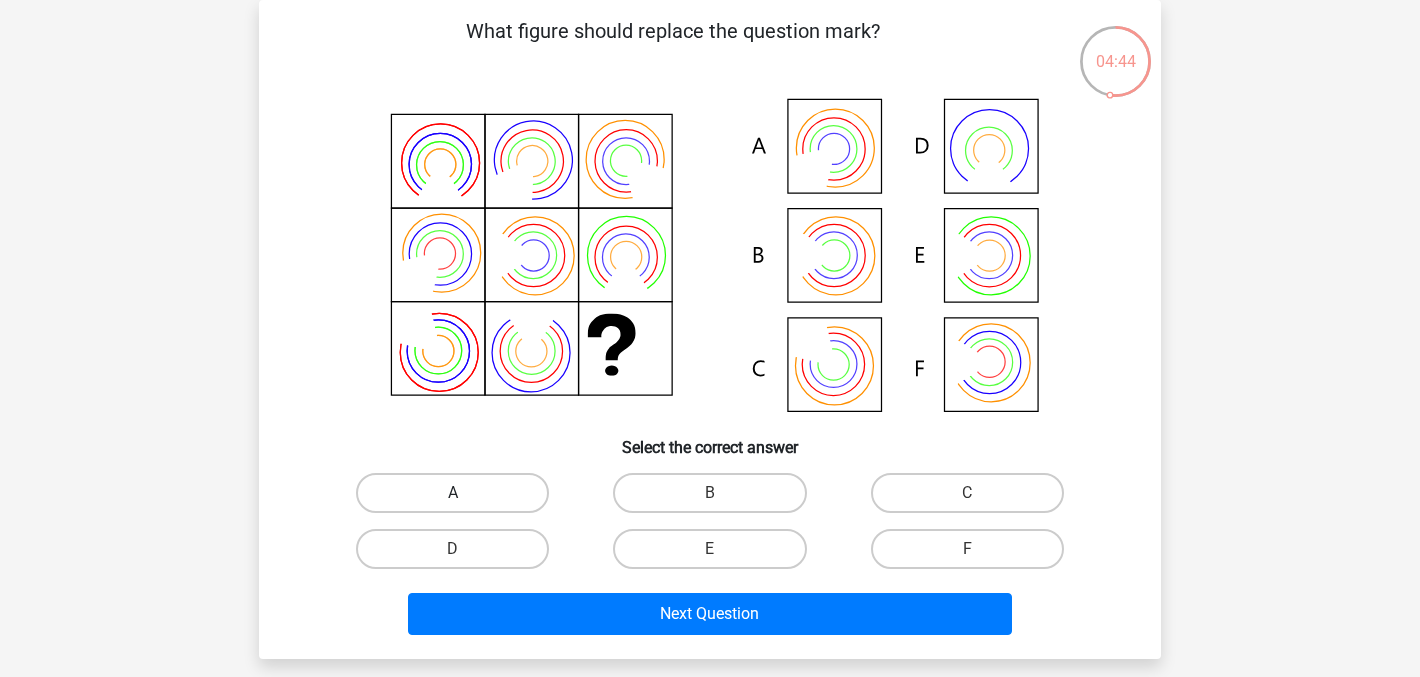 click on "A" at bounding box center (452, 493) 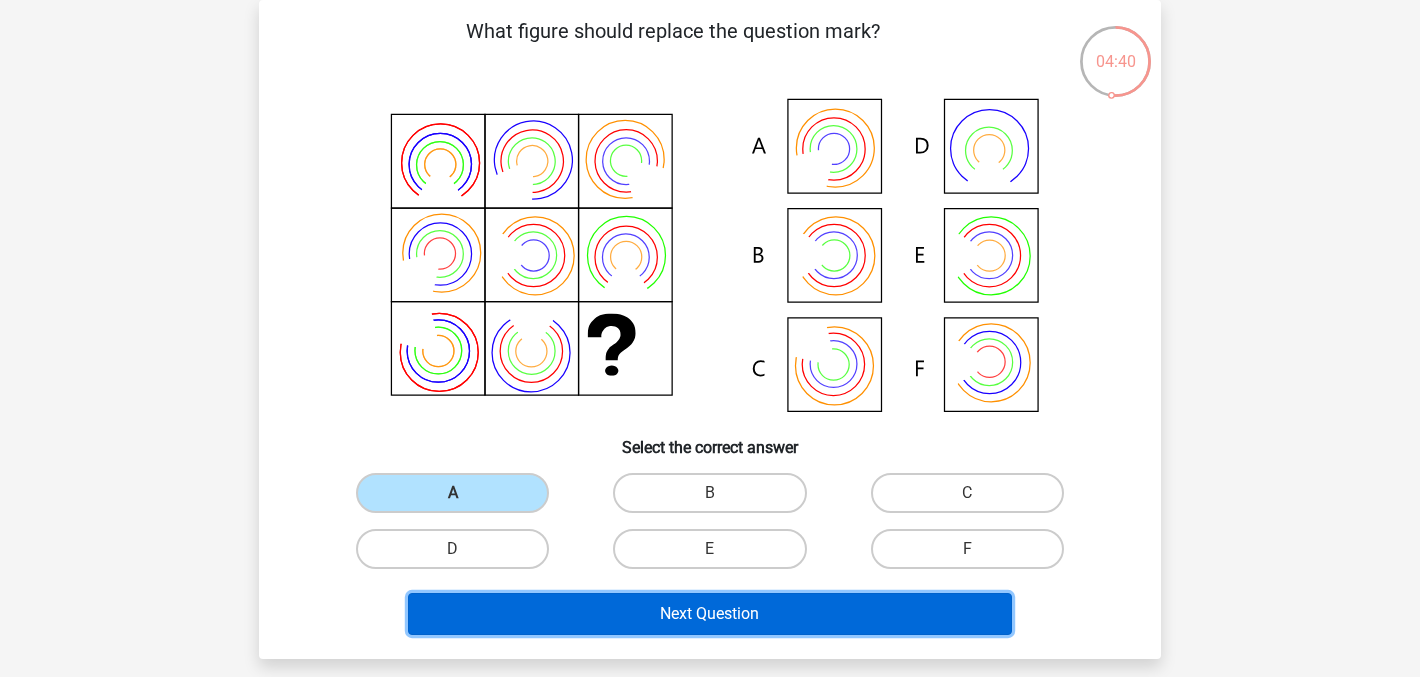click on "Next Question" at bounding box center (710, 614) 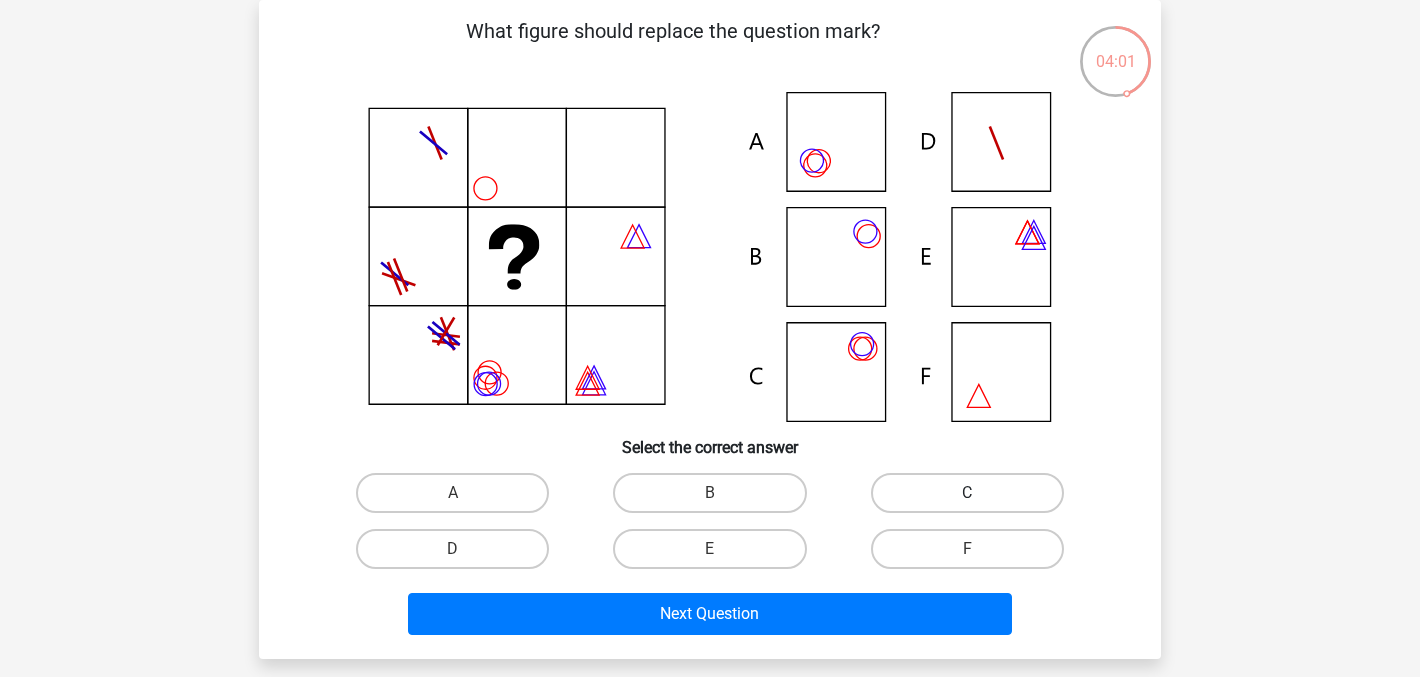 click on "C" at bounding box center (967, 493) 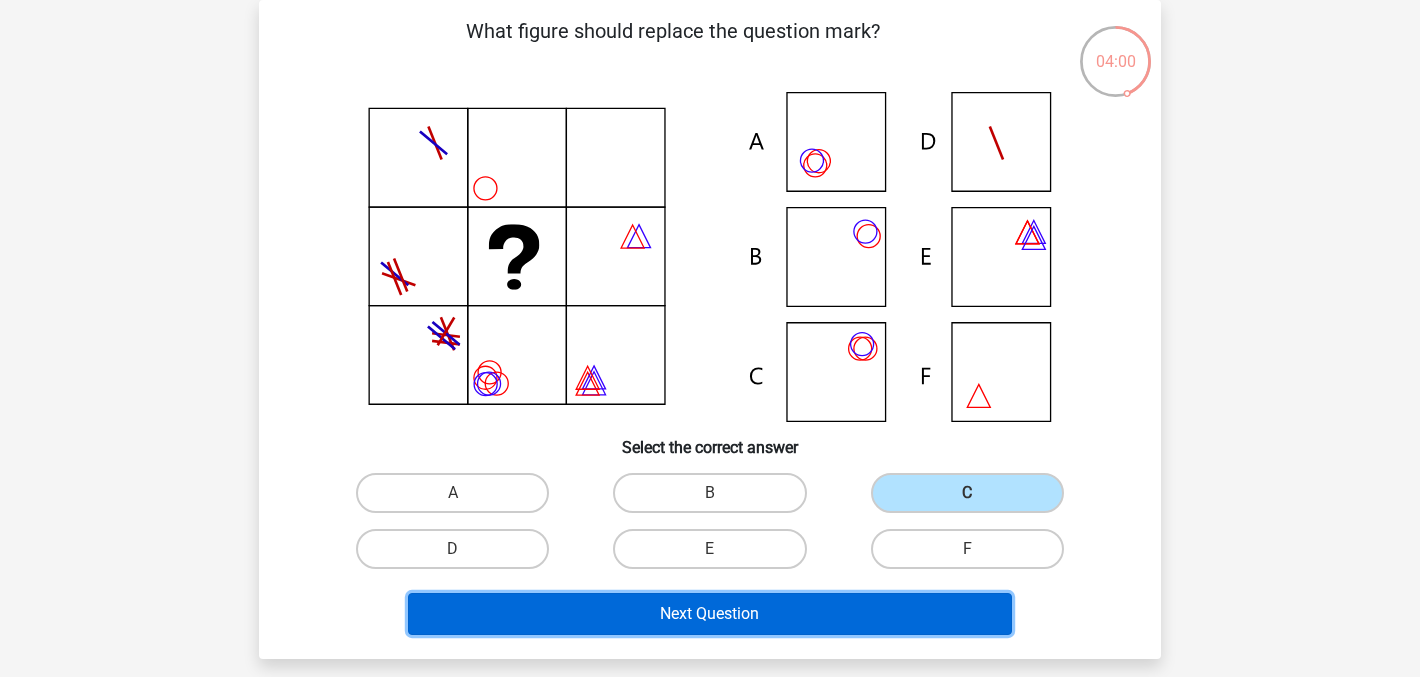 click on "Next Question" at bounding box center [710, 614] 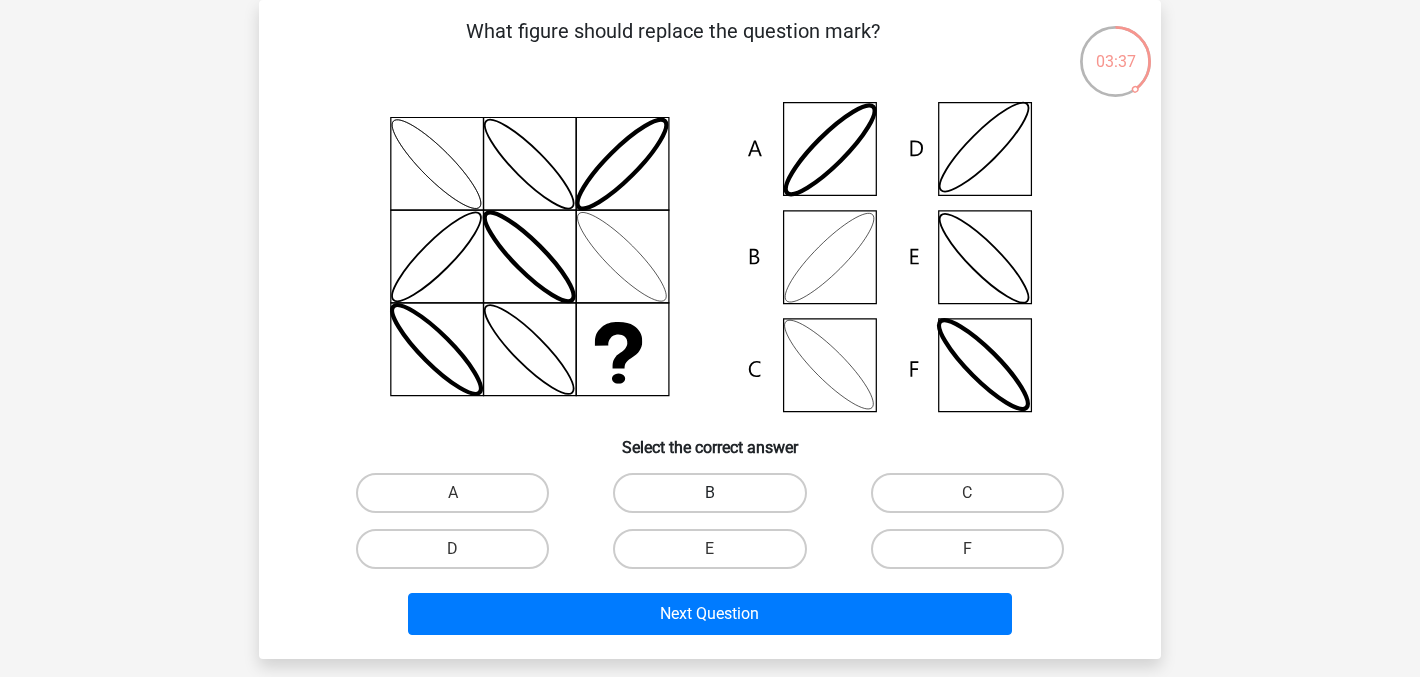 click on "B" at bounding box center [709, 493] 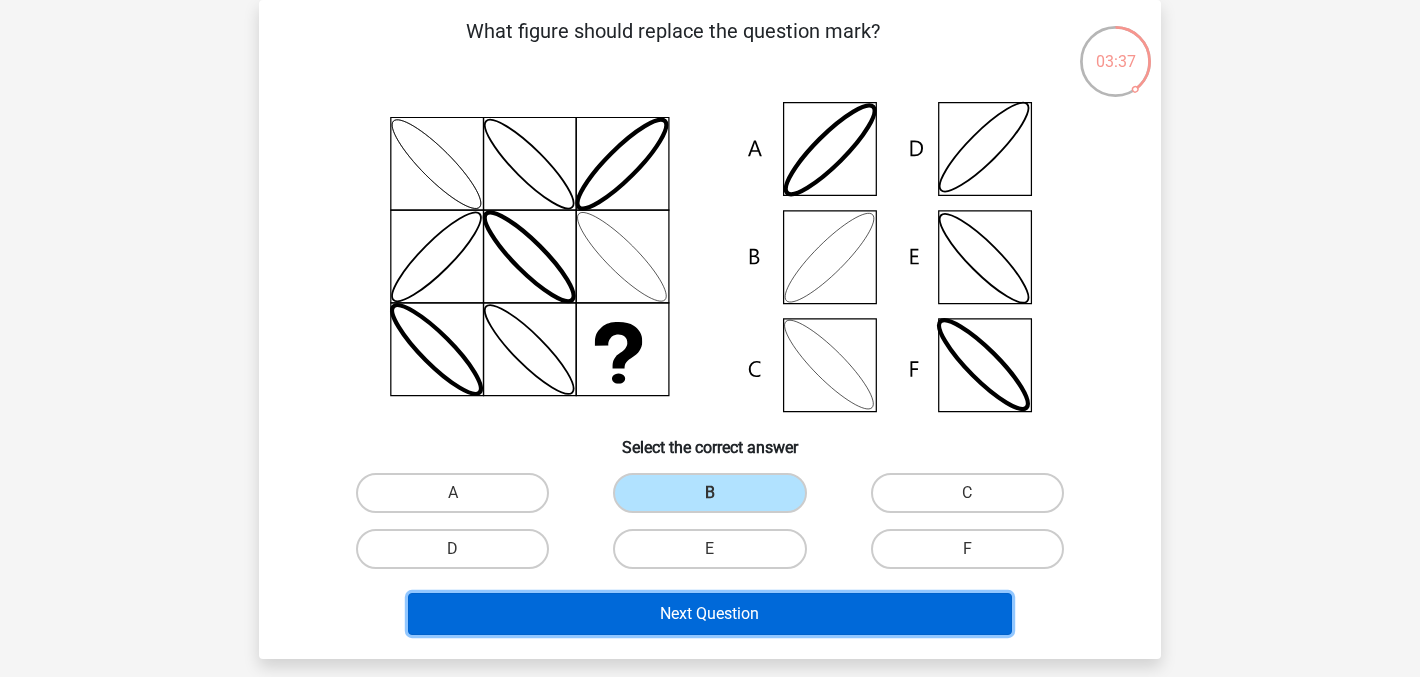 click on "Next Question" at bounding box center [710, 614] 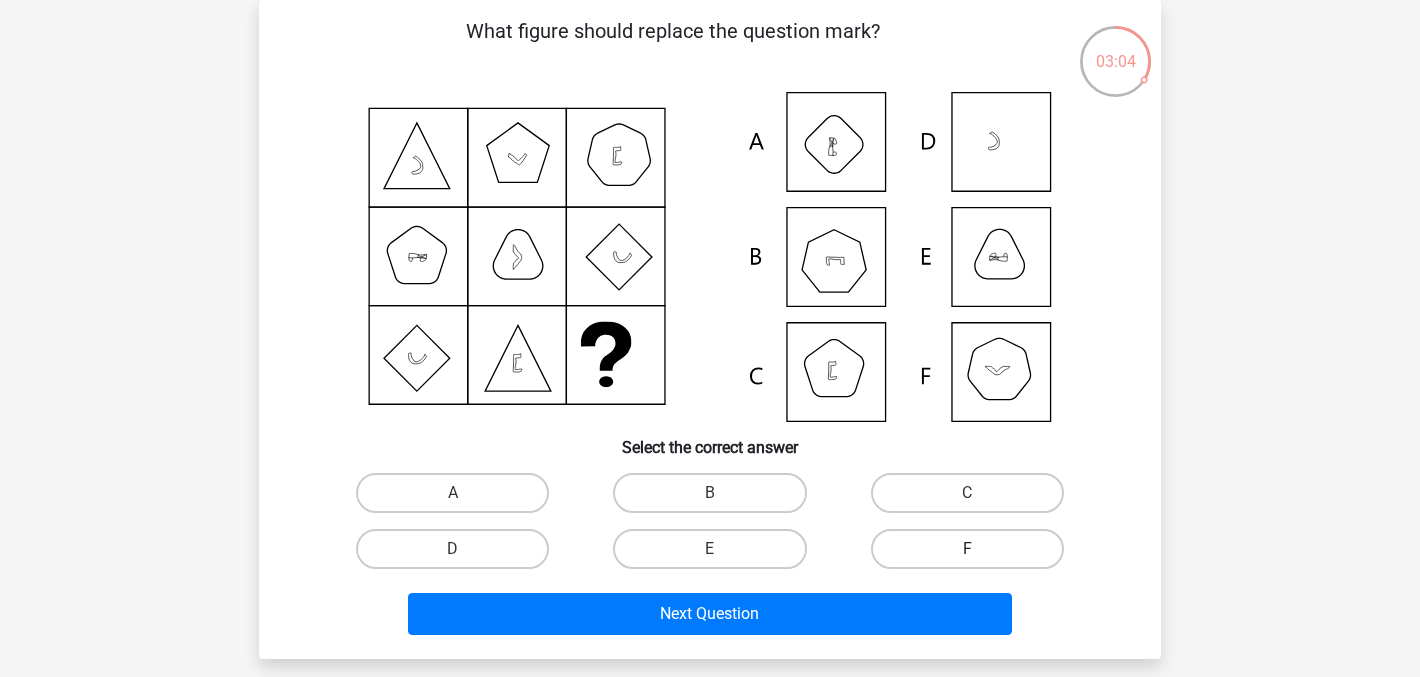 click on "F" at bounding box center [967, 549] 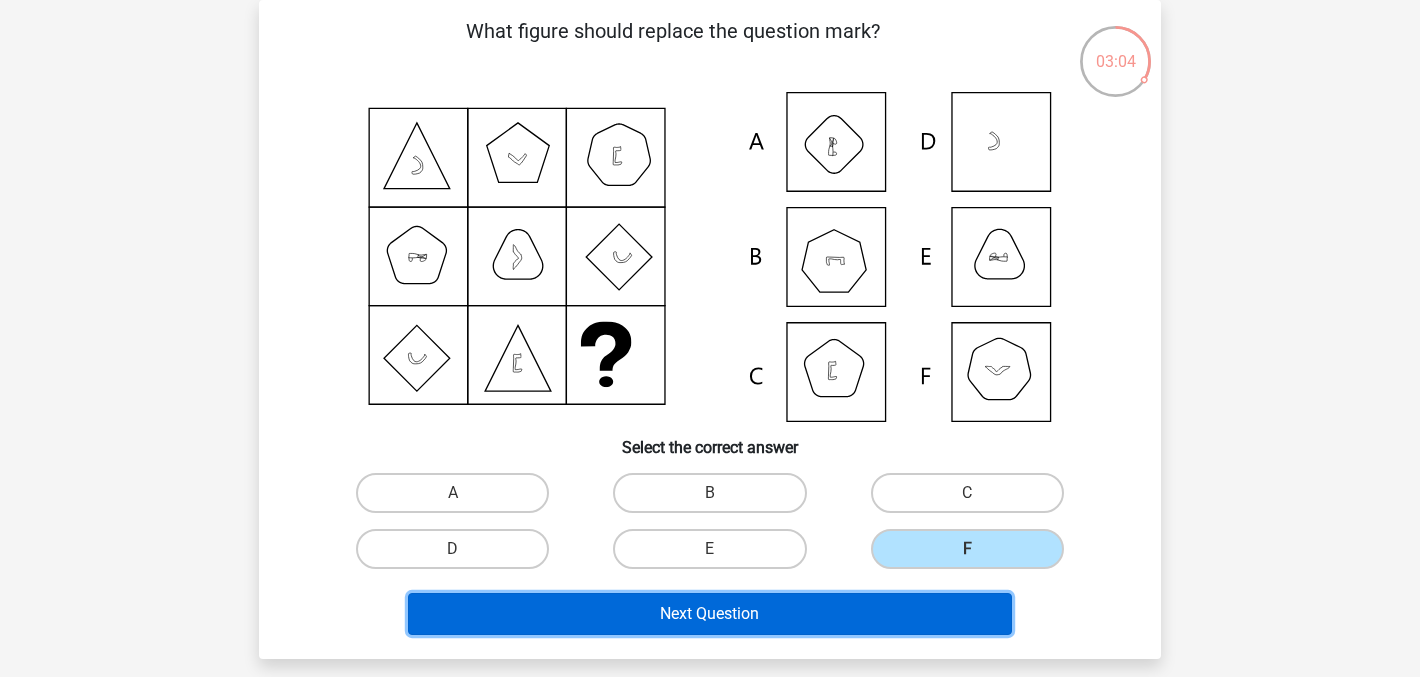 click on "Next Question" at bounding box center (710, 614) 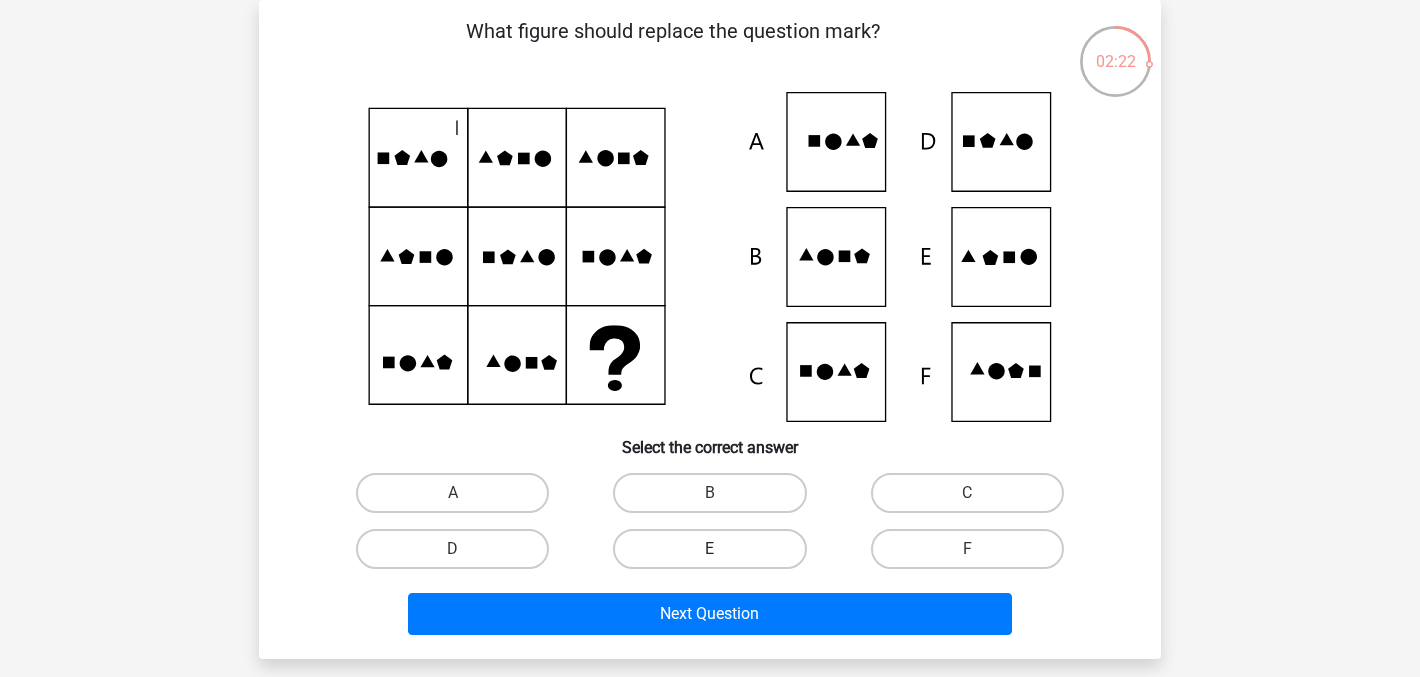click on "E" at bounding box center [709, 549] 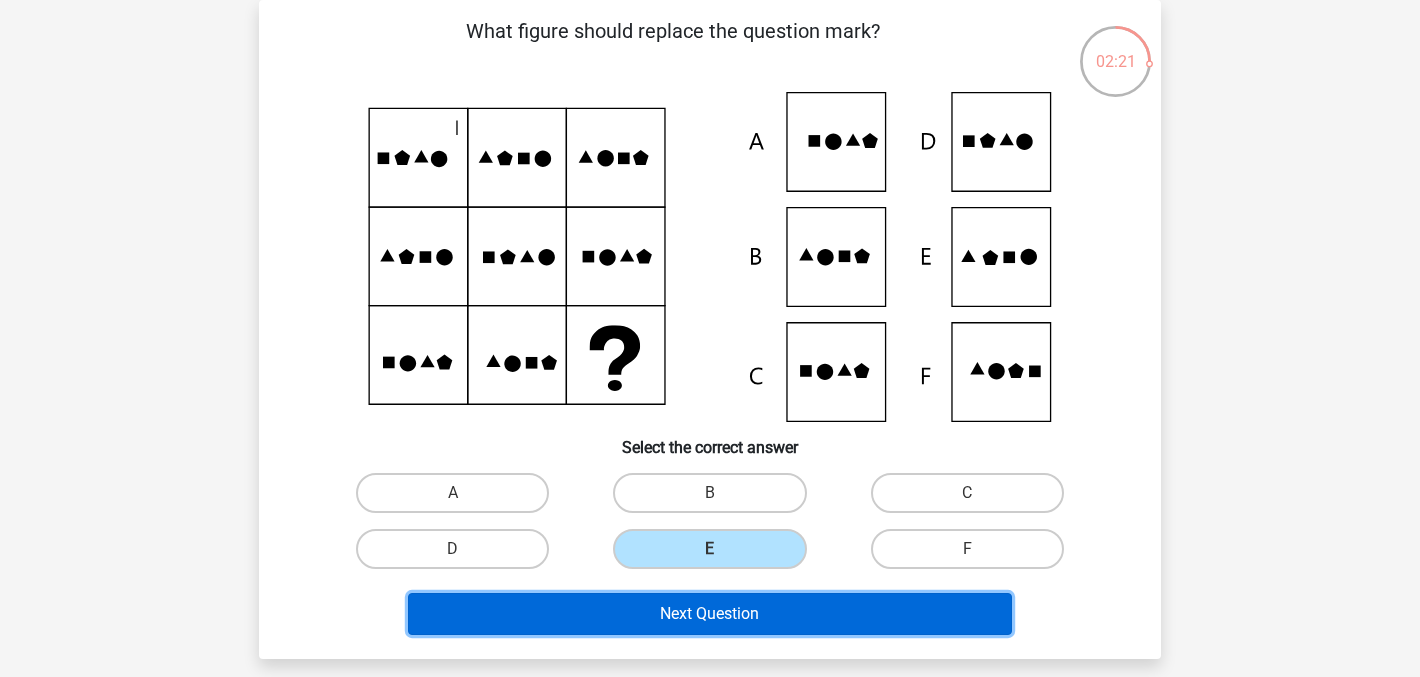 click on "Next Question" at bounding box center (710, 614) 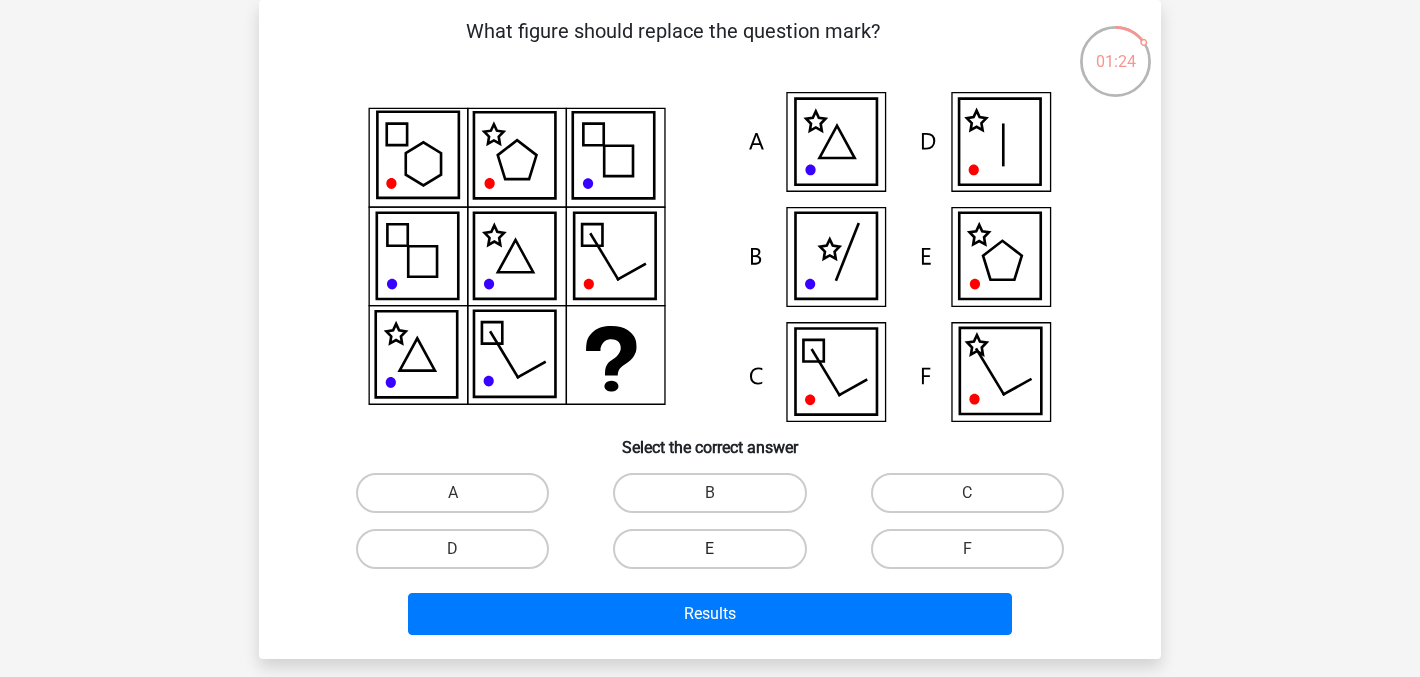 click on "E" at bounding box center (709, 549) 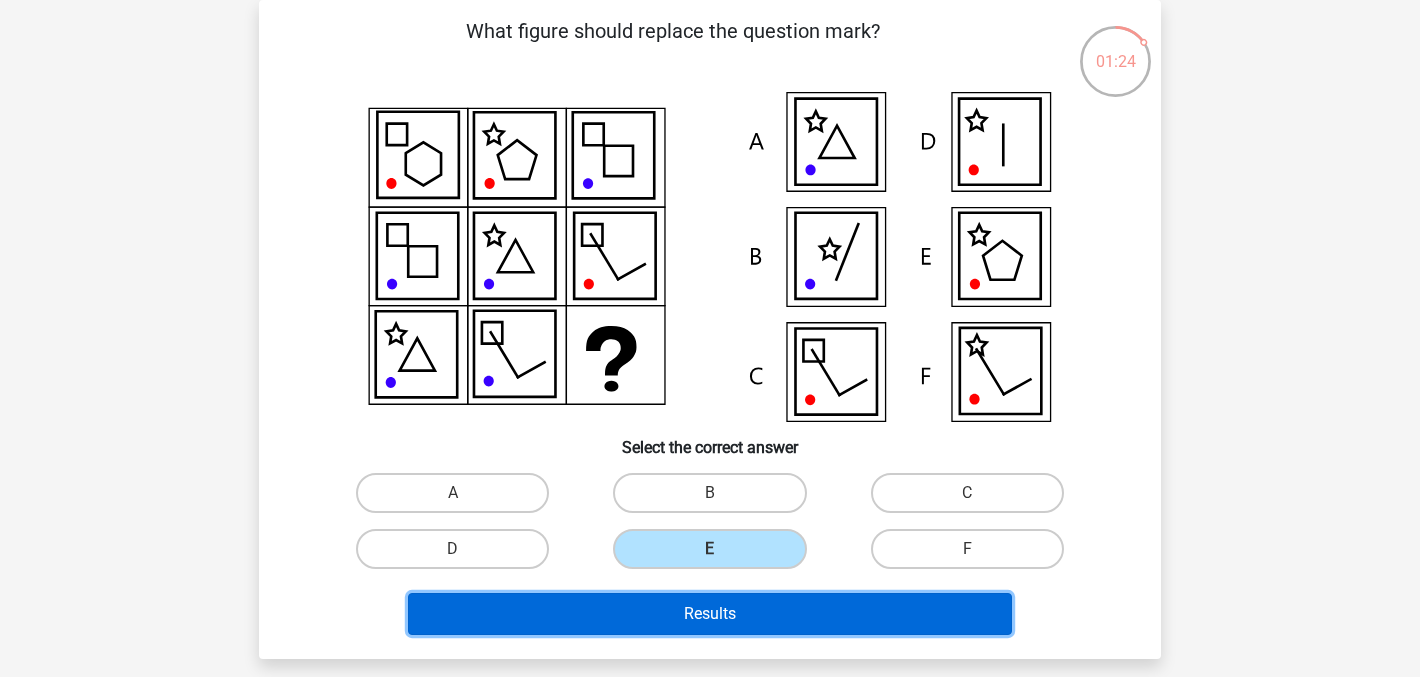 click on "Results" at bounding box center [710, 614] 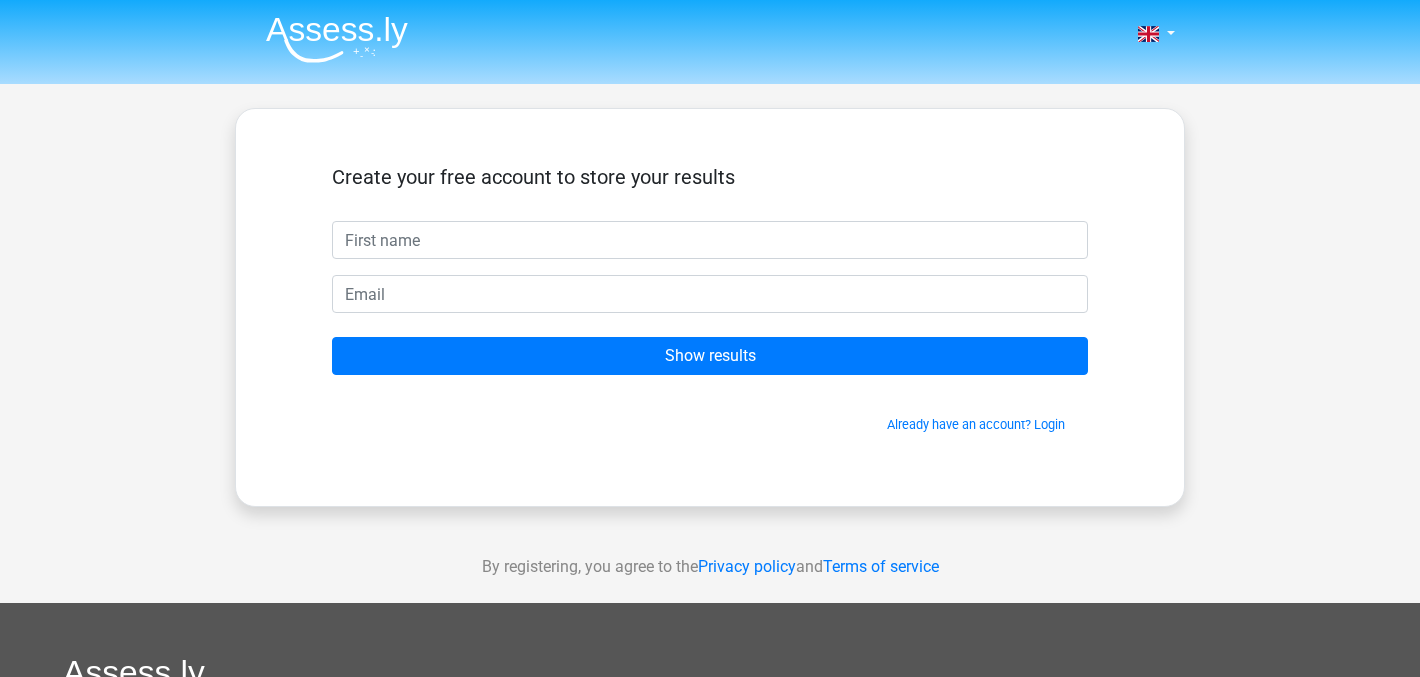 scroll, scrollTop: 0, scrollLeft: 0, axis: both 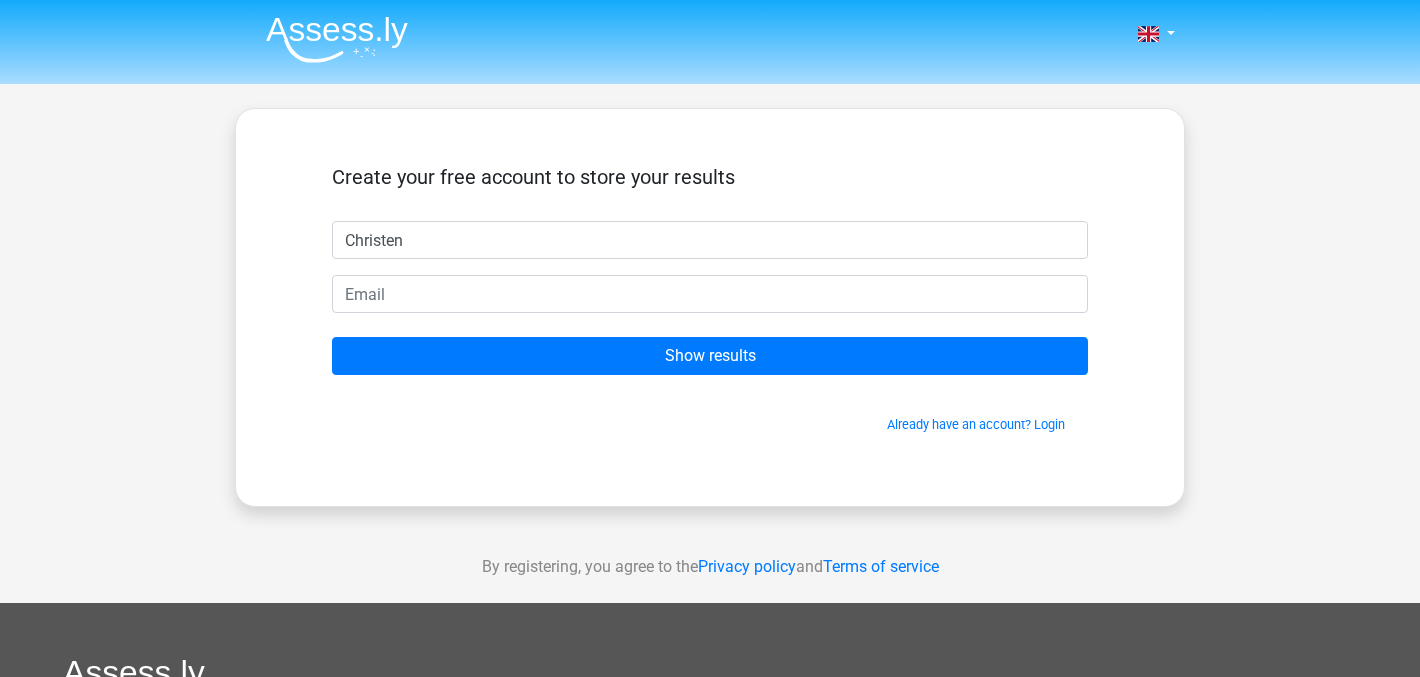 type on "Christen" 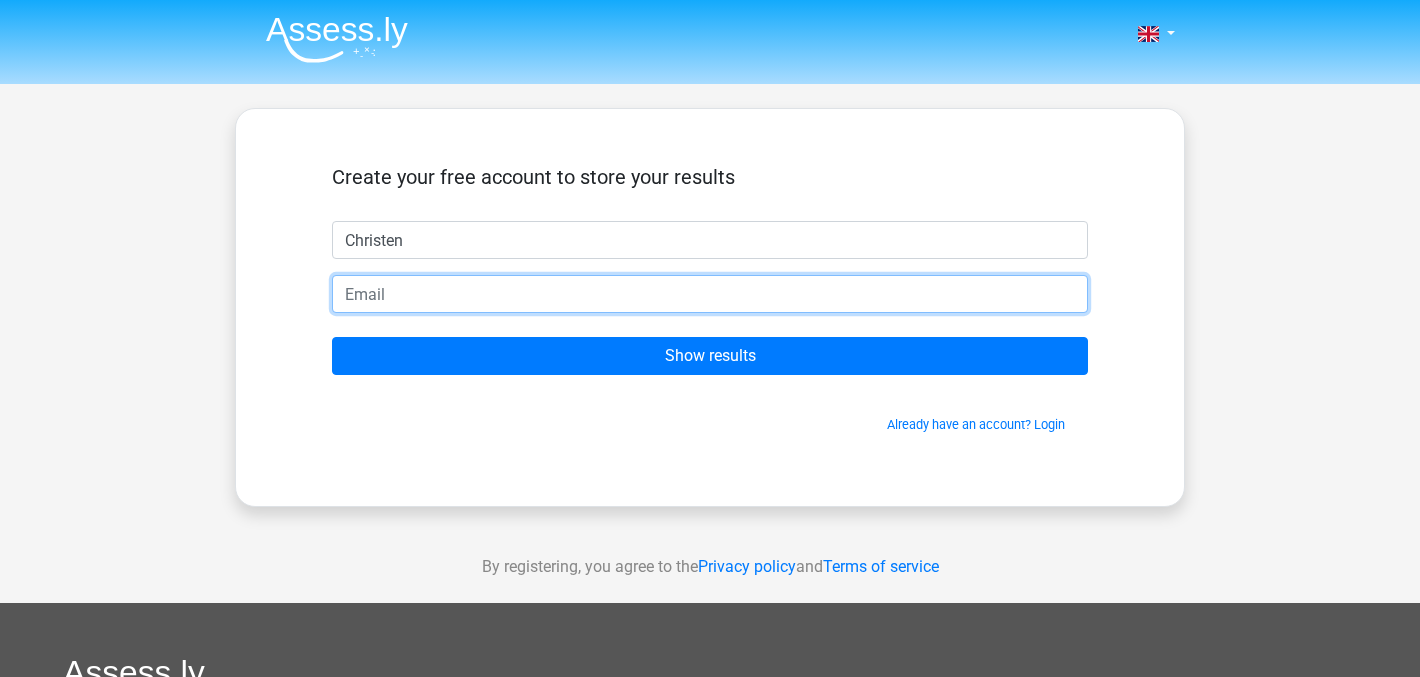 click at bounding box center (710, 294) 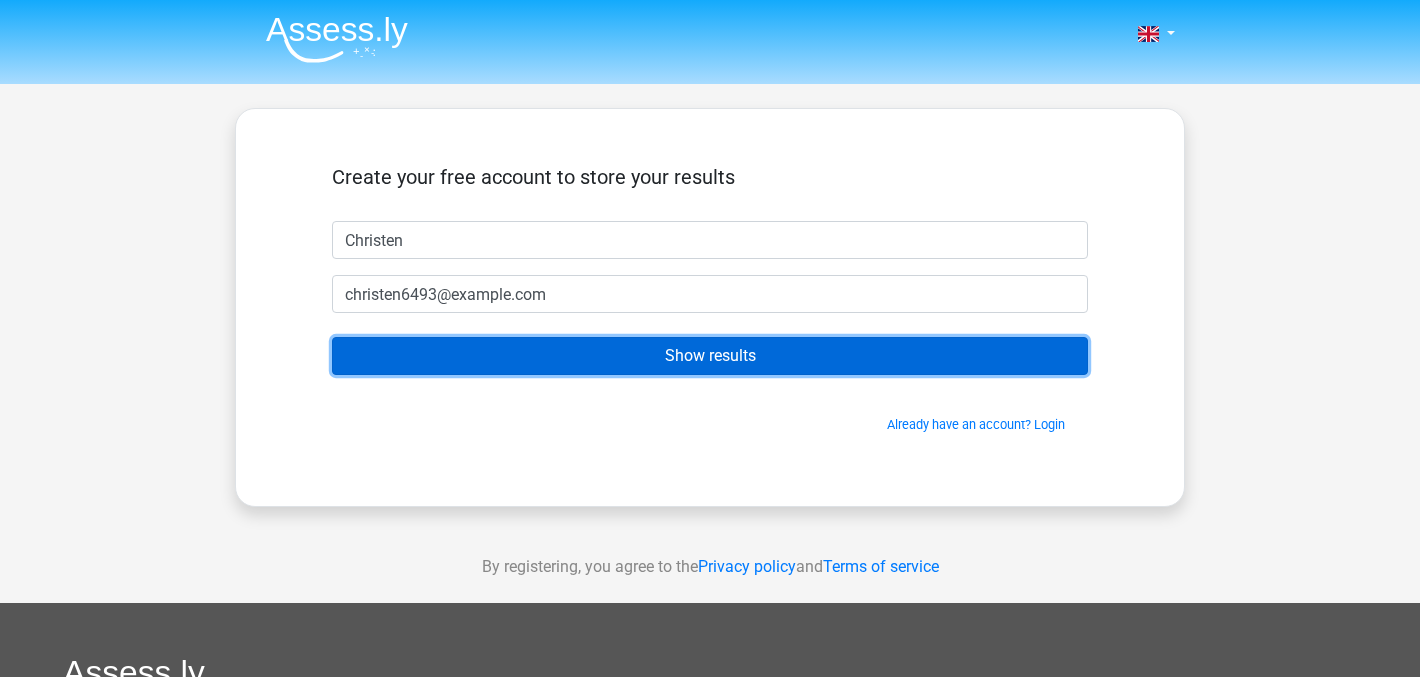 click on "Show results" at bounding box center [710, 356] 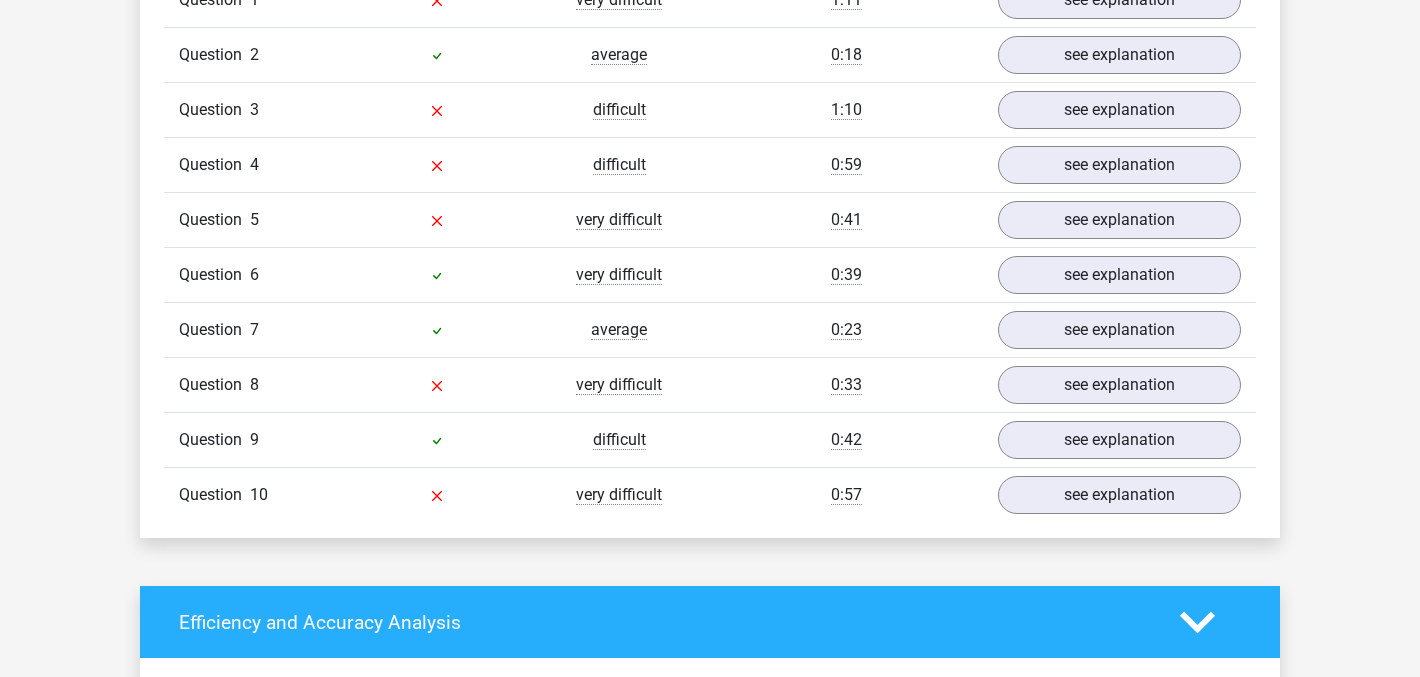 scroll, scrollTop: 1580, scrollLeft: 0, axis: vertical 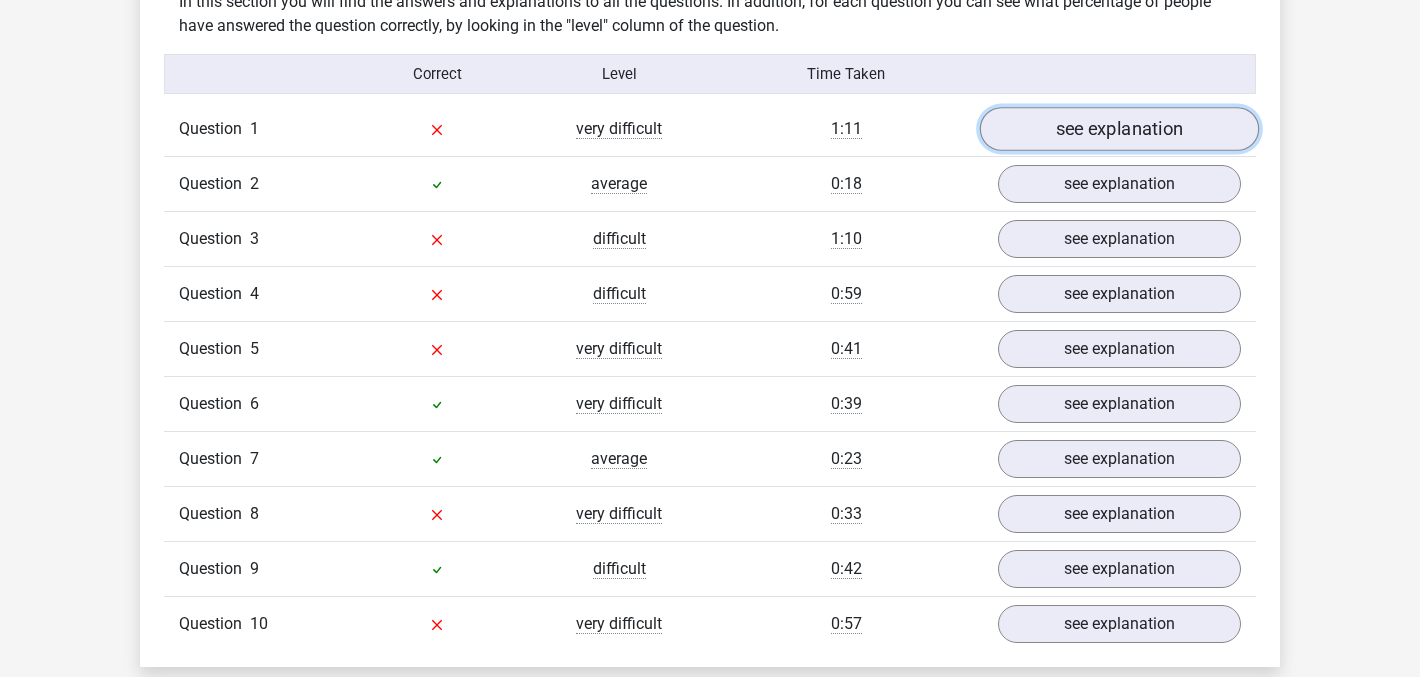 click on "see explanation" at bounding box center [1119, 130] 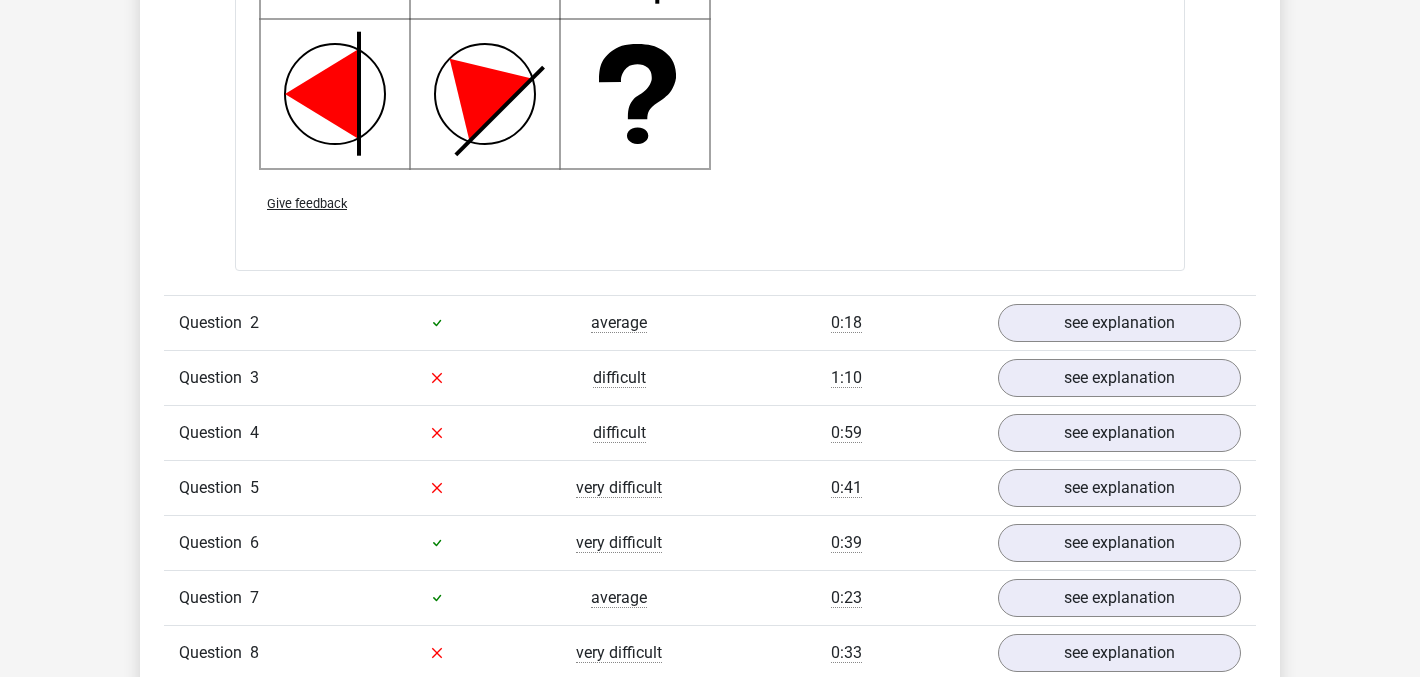 scroll, scrollTop: 2857, scrollLeft: 0, axis: vertical 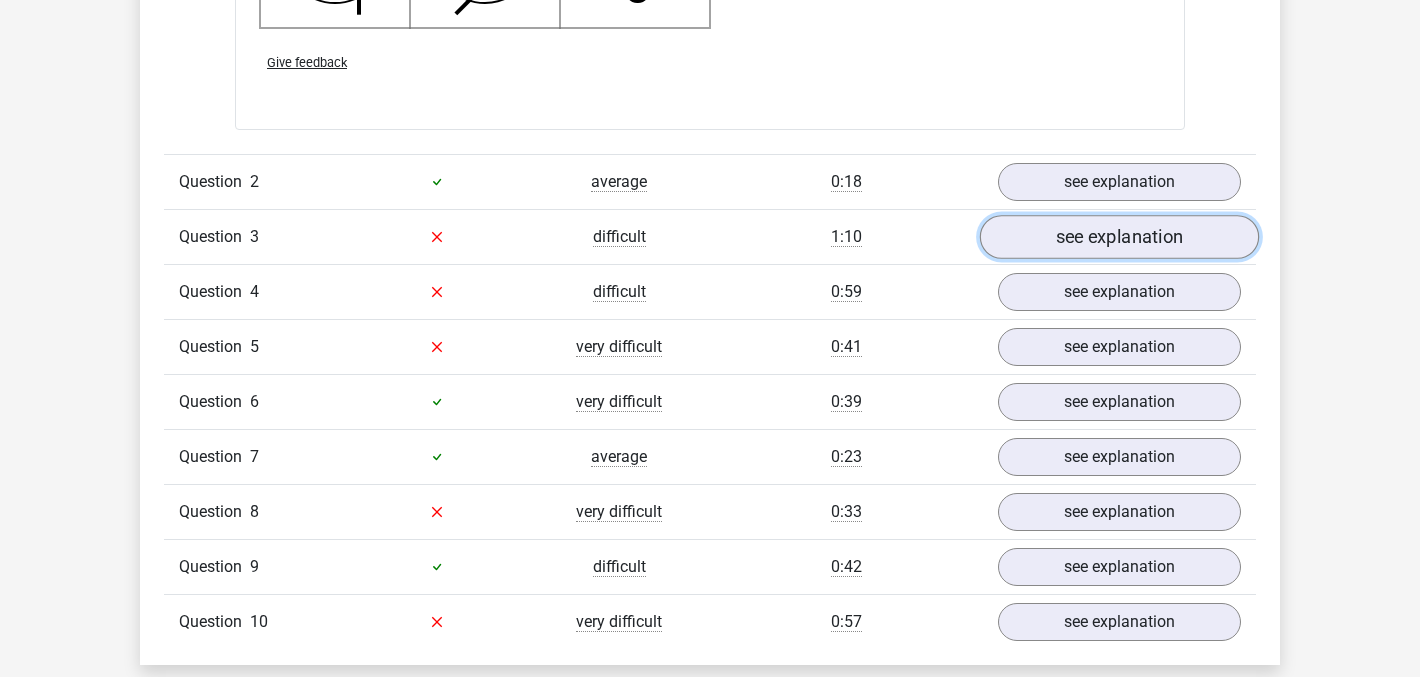 click on "see explanation" at bounding box center (1119, 237) 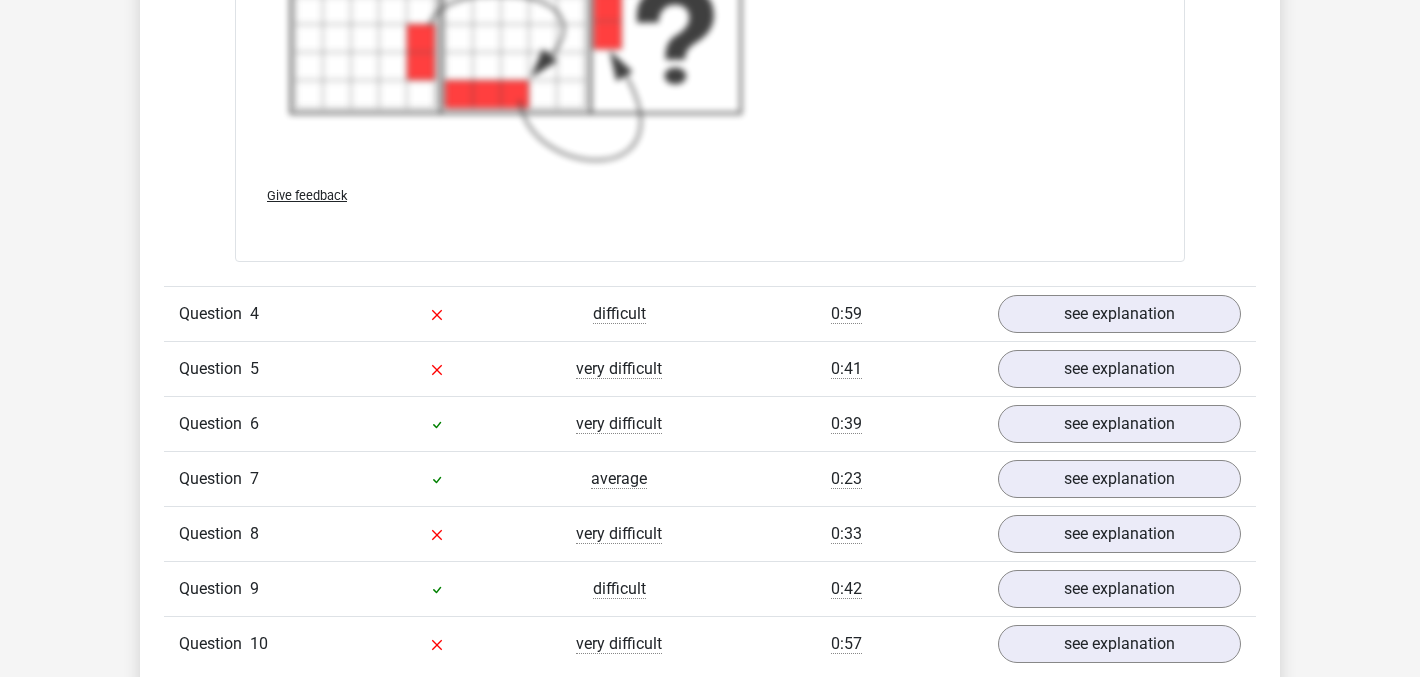 scroll, scrollTop: 4272, scrollLeft: 0, axis: vertical 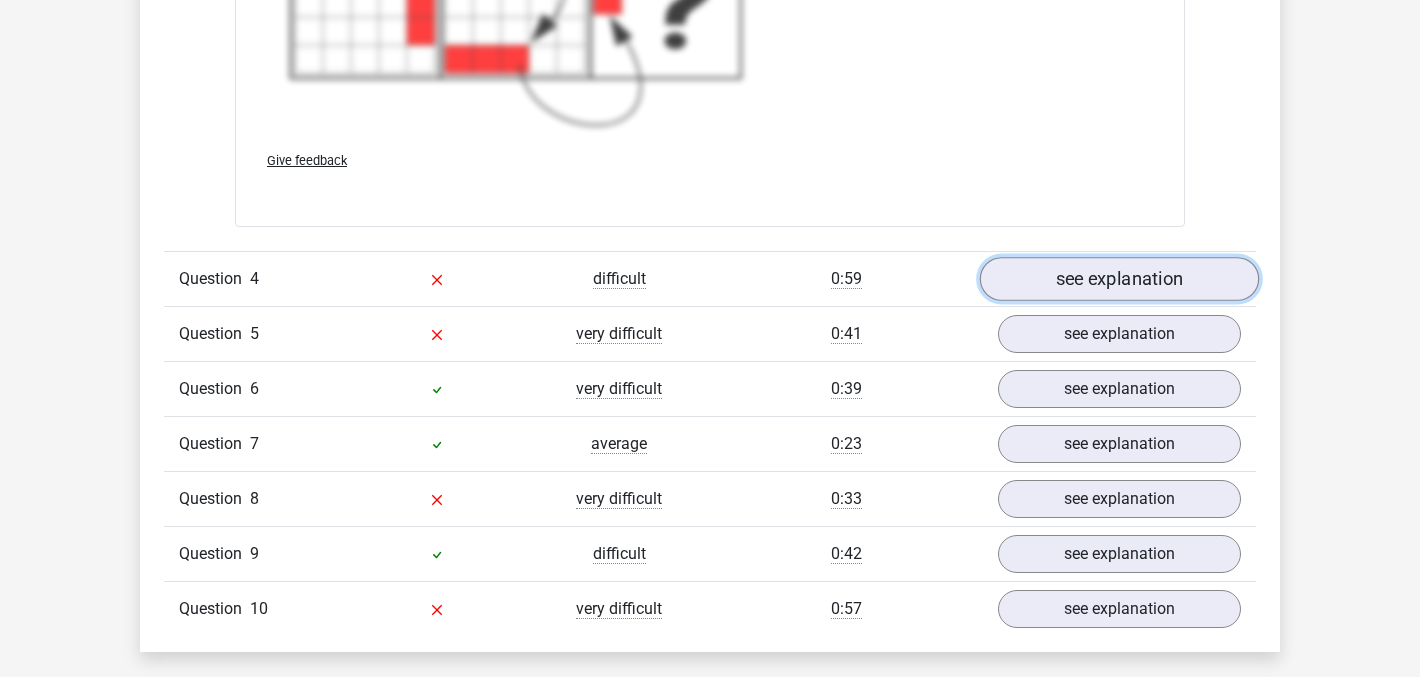 click on "see explanation" at bounding box center [1119, 279] 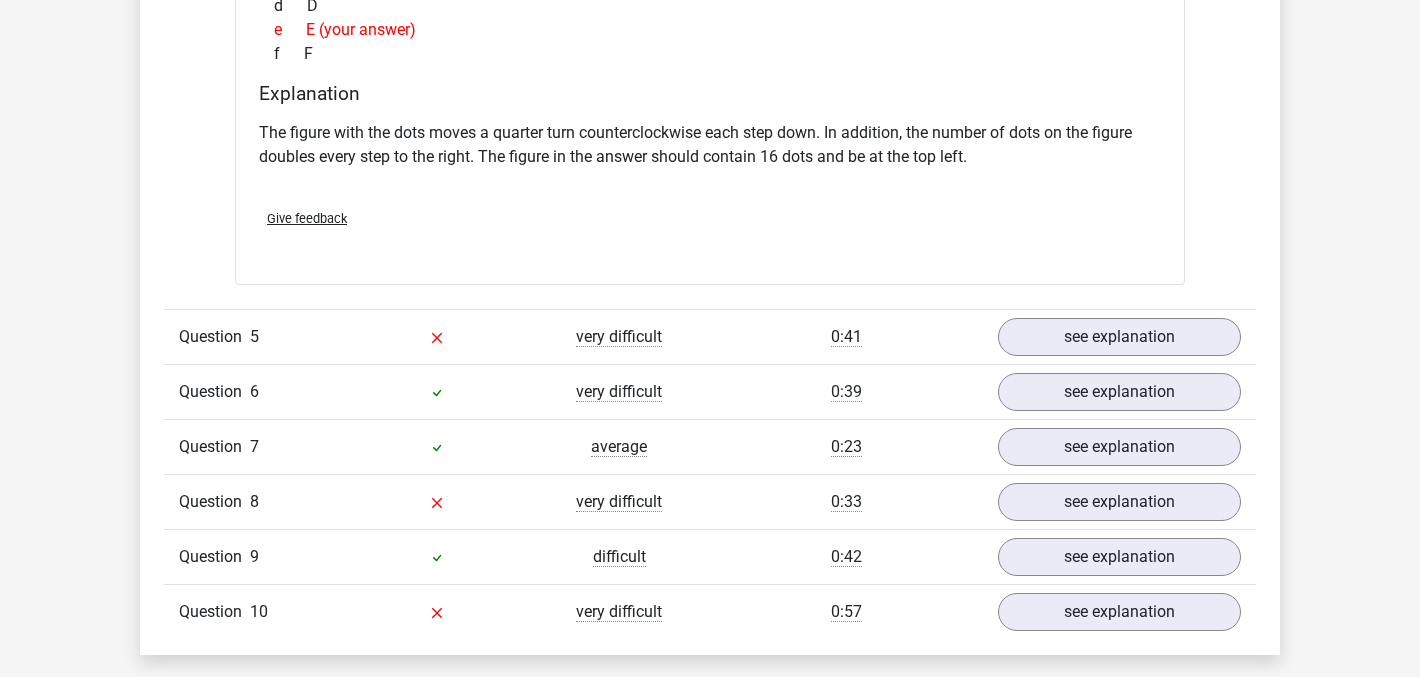 scroll, scrollTop: 5211, scrollLeft: 0, axis: vertical 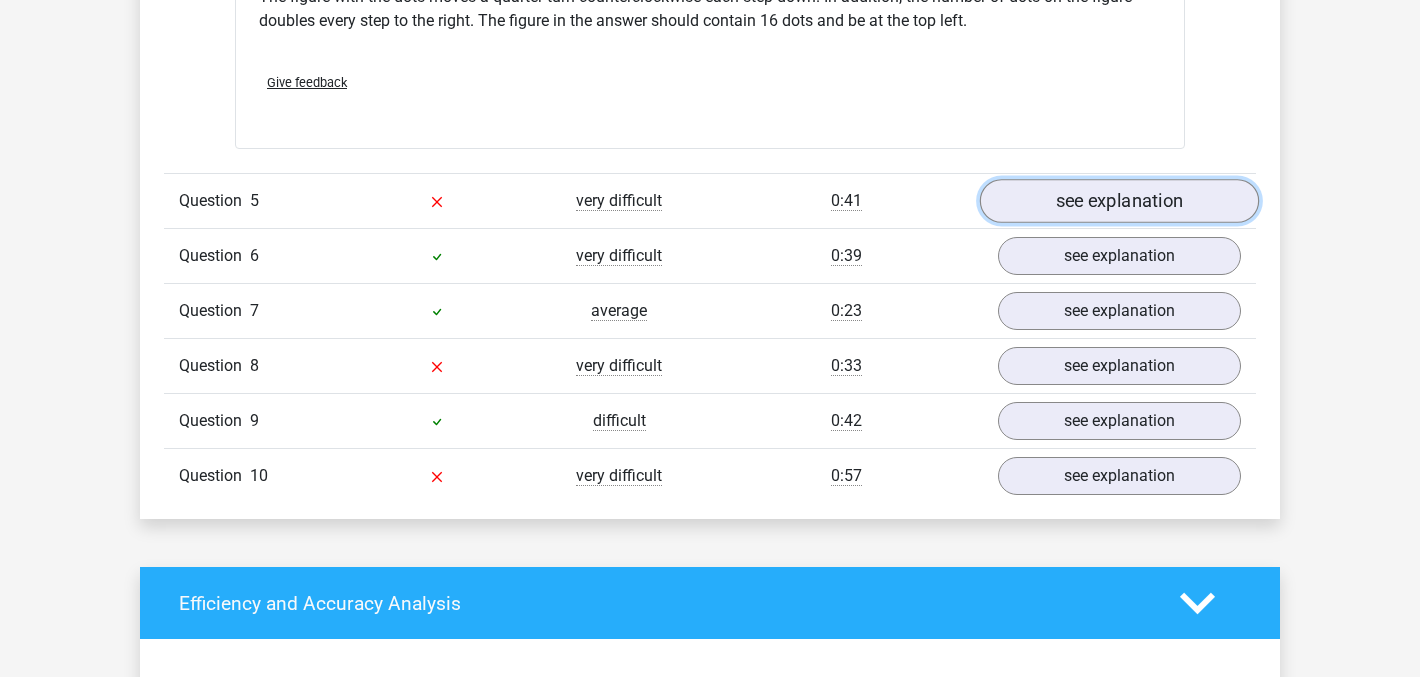 click on "see explanation" at bounding box center [1119, 201] 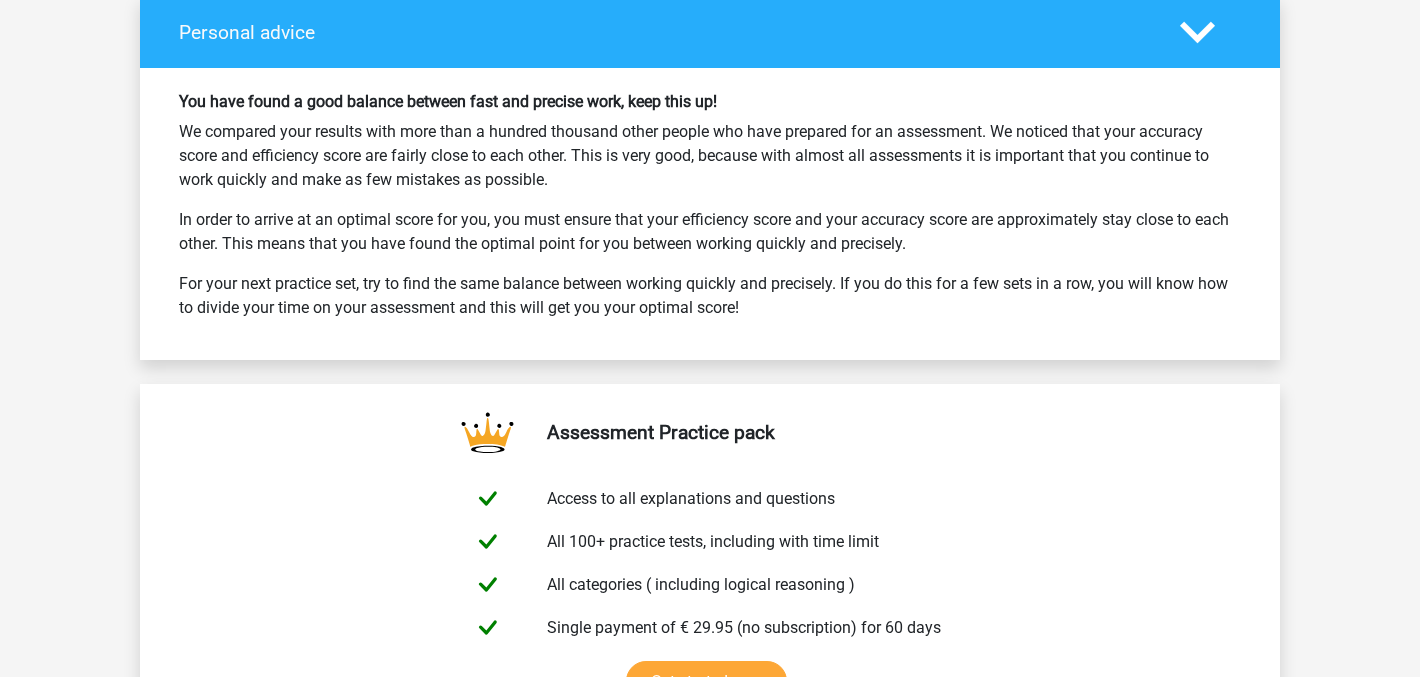 scroll, scrollTop: 7394, scrollLeft: 0, axis: vertical 